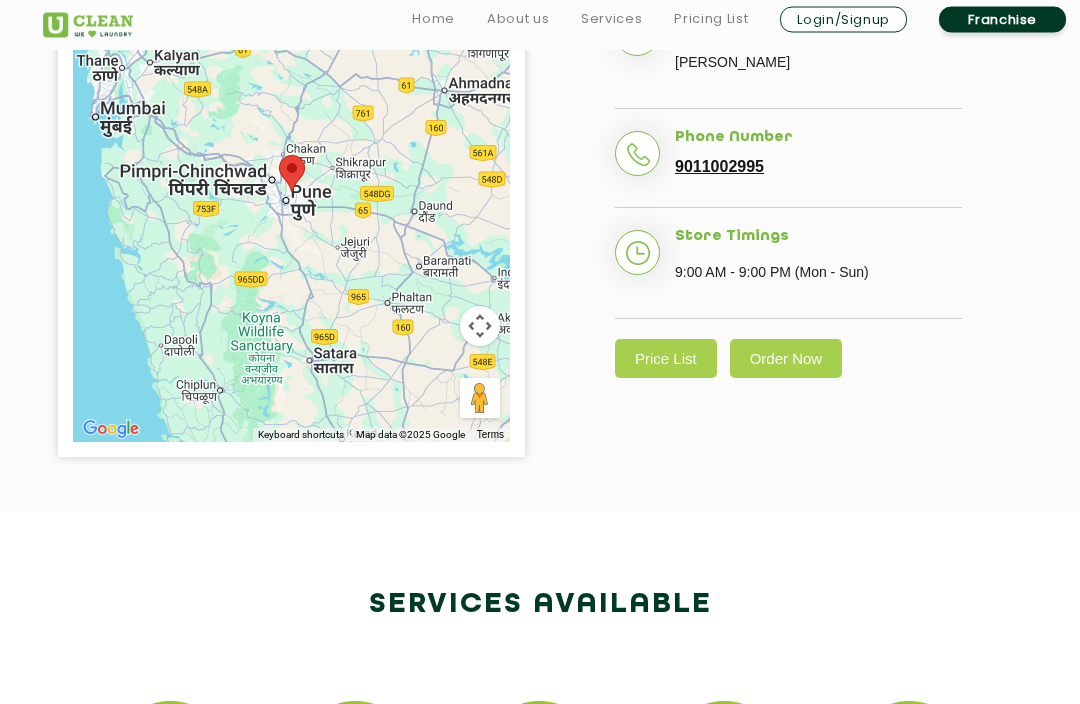 scroll, scrollTop: 499, scrollLeft: 0, axis: vertical 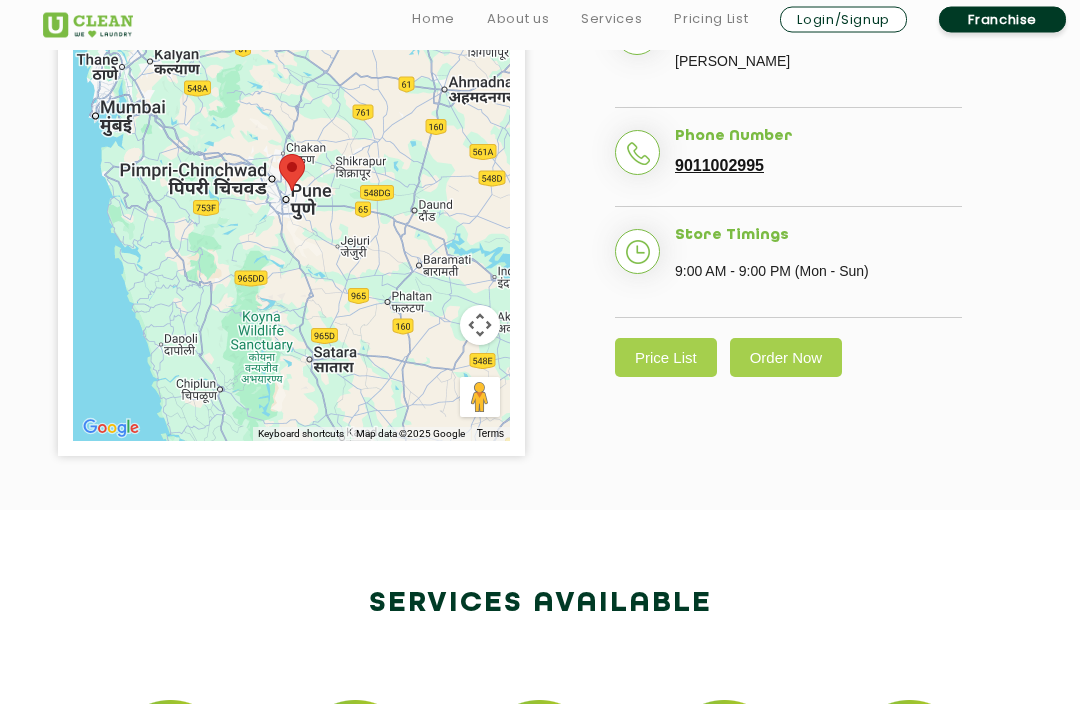 click on "Price List" 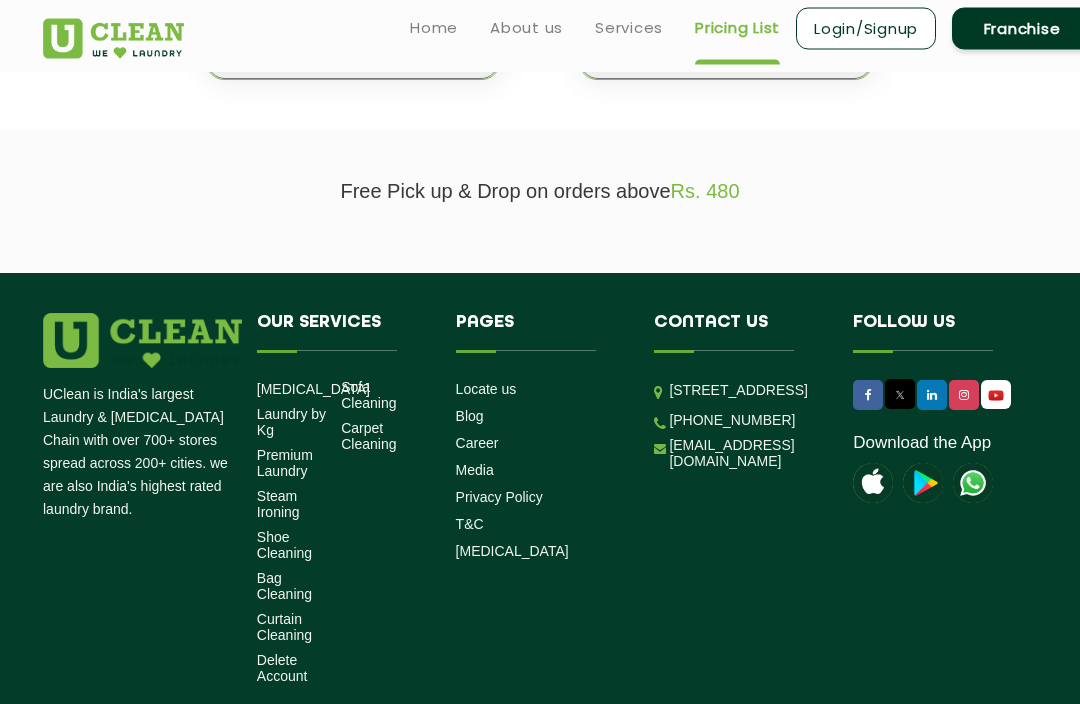 scroll, scrollTop: 0, scrollLeft: 0, axis: both 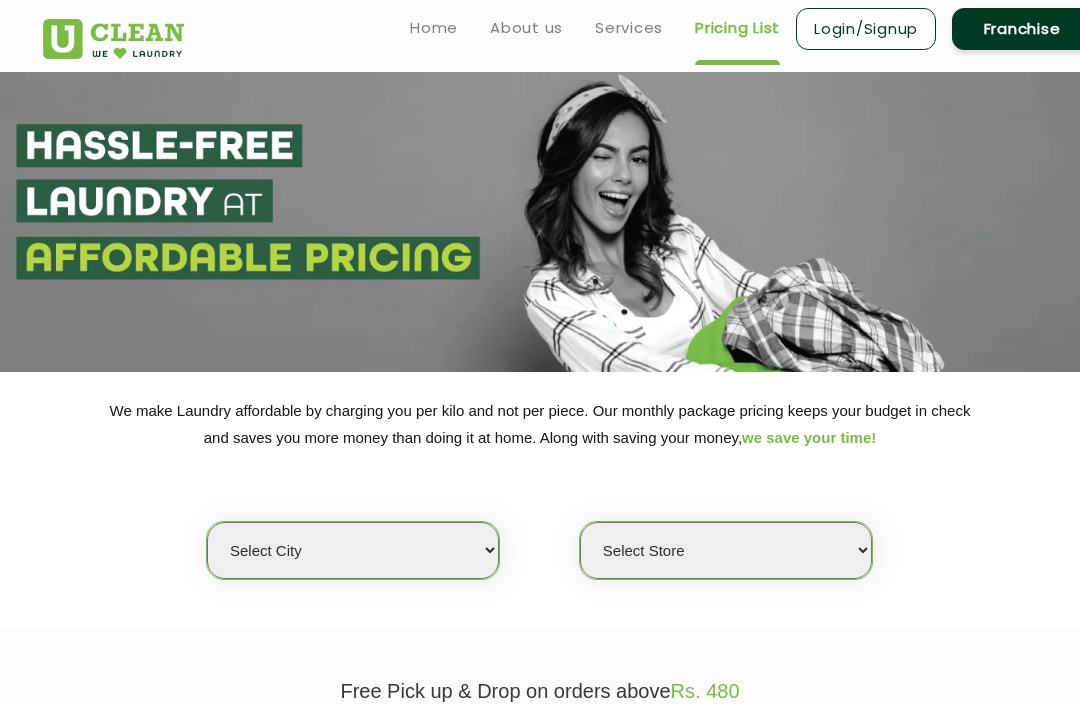 click on "Select city Aalo Agartala Agra Ahmedabad Akola Aligarh Alwar - UClean Select Amravati Aurangabad Ayodhya Bahadurgarh Bahraich Baleswar Baramulla Bareilly Barmer Barpeta Bathinda Belgaum Bengaluru Berhampur Bettiah Bhagalpur Bhilwara Bhiwadi Bhopal Bhubaneshwar Bidar Bikaner Bilaspur Bokaro Bongaigaon Chandigarh Chennai Chitrakoot Cochin Coimbatore Cooch Behar Coonoor Daman Danapur Darrang Daudnagar Dehradun Delhi Deoghar Dhanbad Dharwad Dhule Dibrugarh Digboi Dimapur Dindigul Duliajan Ellenabad Erode Faridabad Gandhidham Gandhinagar Garia Ghaziabad Goa Gohana Golaghat Gonda Gorakhpur Gurugram Guwahati Gwalior Haldwani Hamirpur Hanumangarh Haridwar Hingoli Hojai Howrah Hubli Hyderabad Imphal Indore Itanagar Jagdalpur Jagraon Jaipur Jaipur - Select Jammu Jamshedpur Jehanabad Jhansi Jodhpur Jorhat Kaithal Kakinada Kanpur Kargil Karimganj Kathmandu Kharupetia Khopoli Kochi Kohima Kokapet Kokrajhar Kolhapur Kolkata Kota Kotdwar Krishnanagar Kundli Kurnool Latur Leh Longding Lower Subansiri Lucknow Ludhiana Madurai" at bounding box center [353, 550] 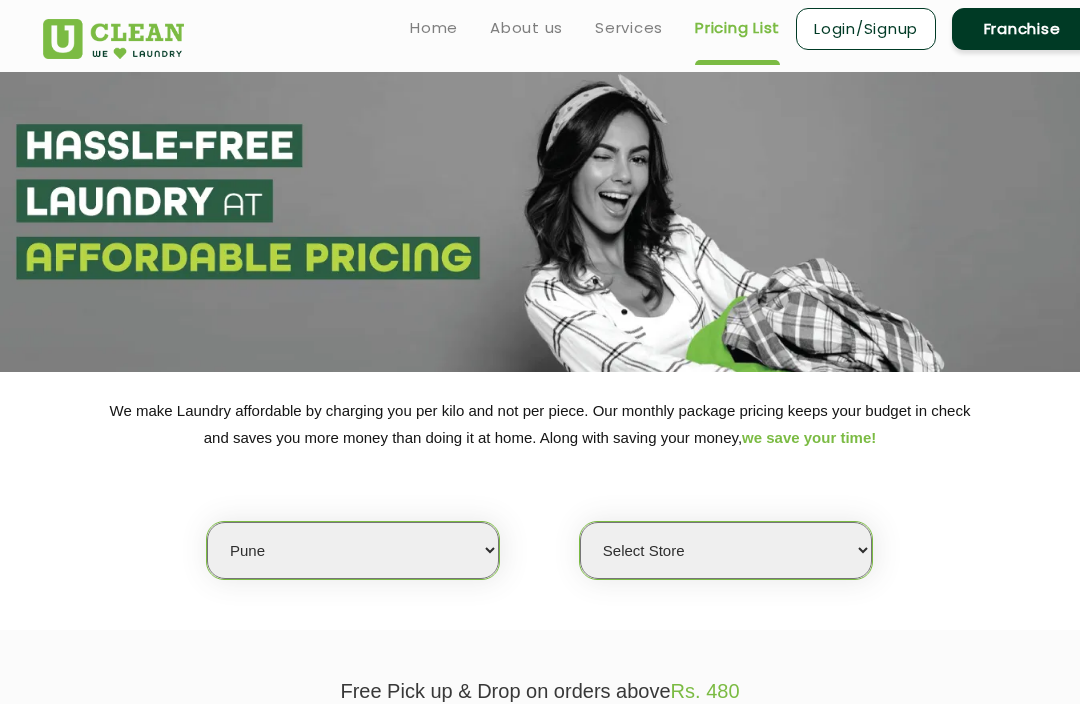 click on "Select Store UClean Koregaon Park UClean Baner Pune UClean Keshav Nagar Pune UClean NIBM UClean Ghorpadi UClean Hinjawadi UClean Viman Nagar UClean Kaspate Wasti Rd UClean Balewadi UClean Hadapsar UClean Bhandarkar road UClean Lohegaon UClean Kothrud UClean Ravet UClean Bavdhan" at bounding box center (726, 550) 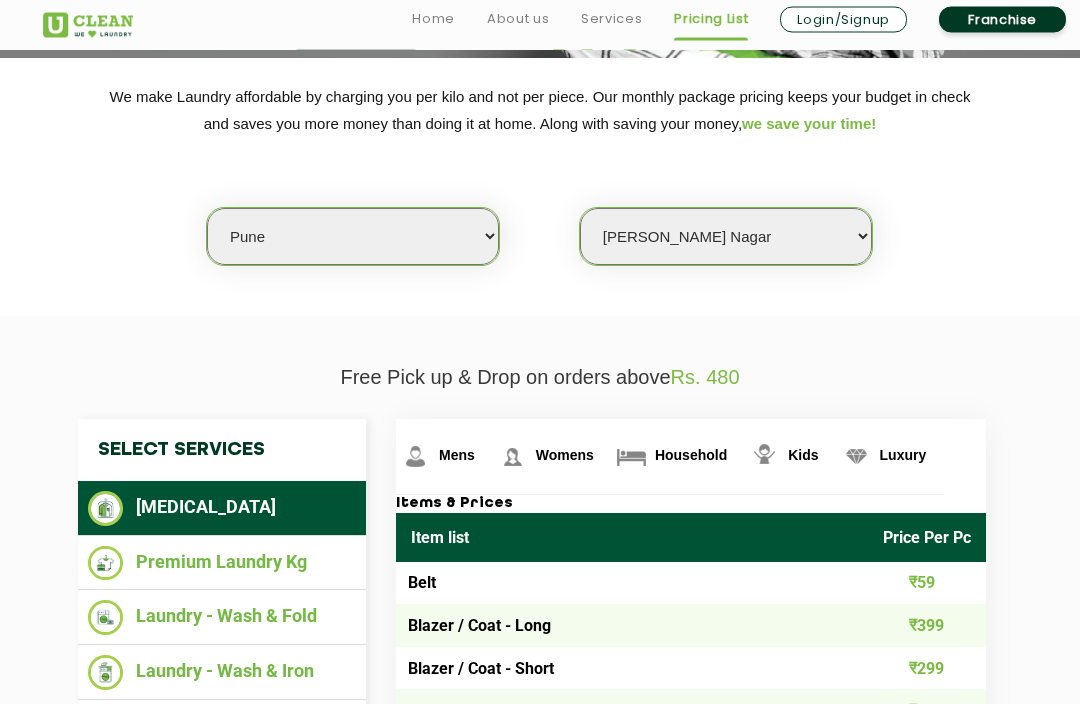 scroll, scrollTop: 315, scrollLeft: 0, axis: vertical 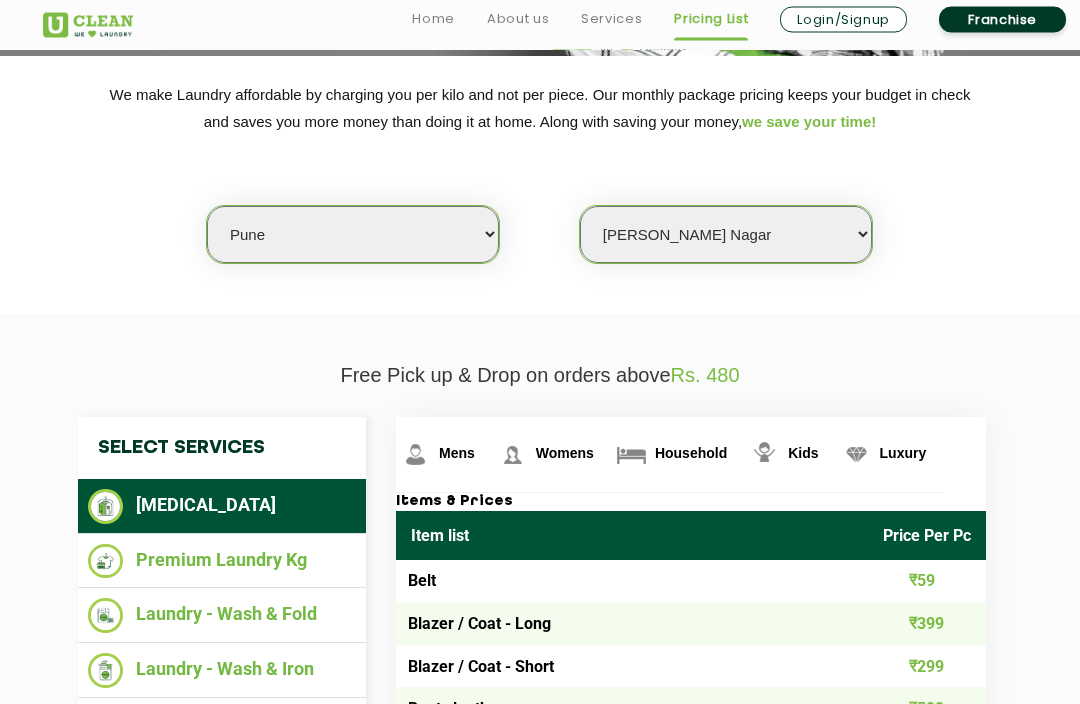 click at bounding box center (105, 562) 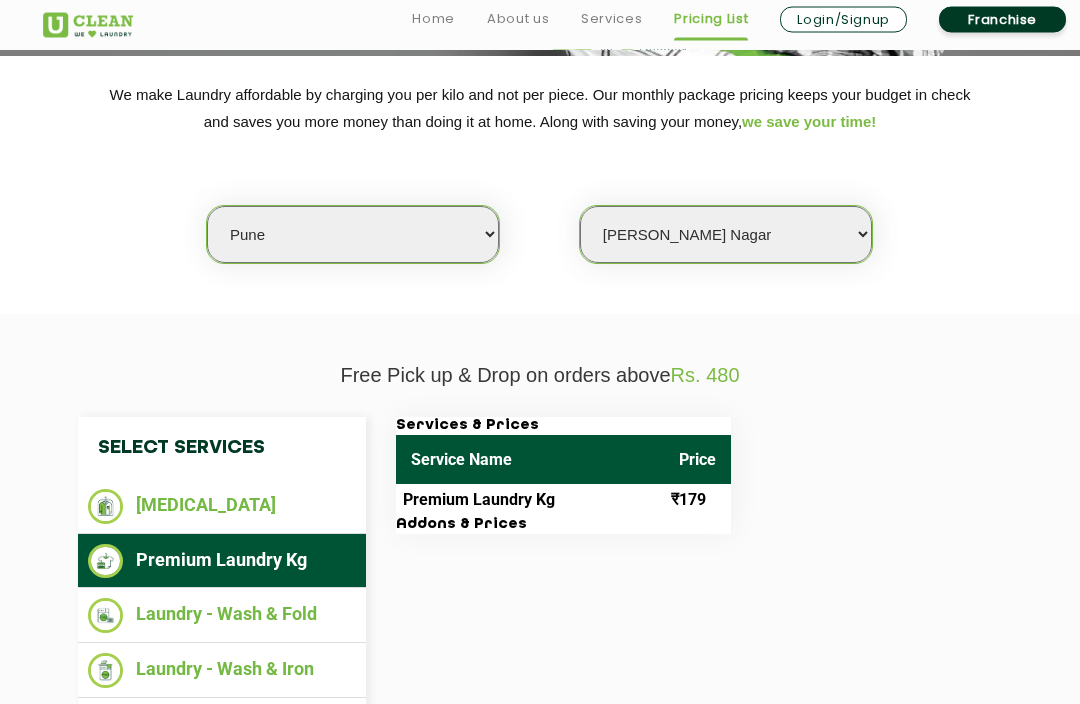 scroll, scrollTop: 316, scrollLeft: 0, axis: vertical 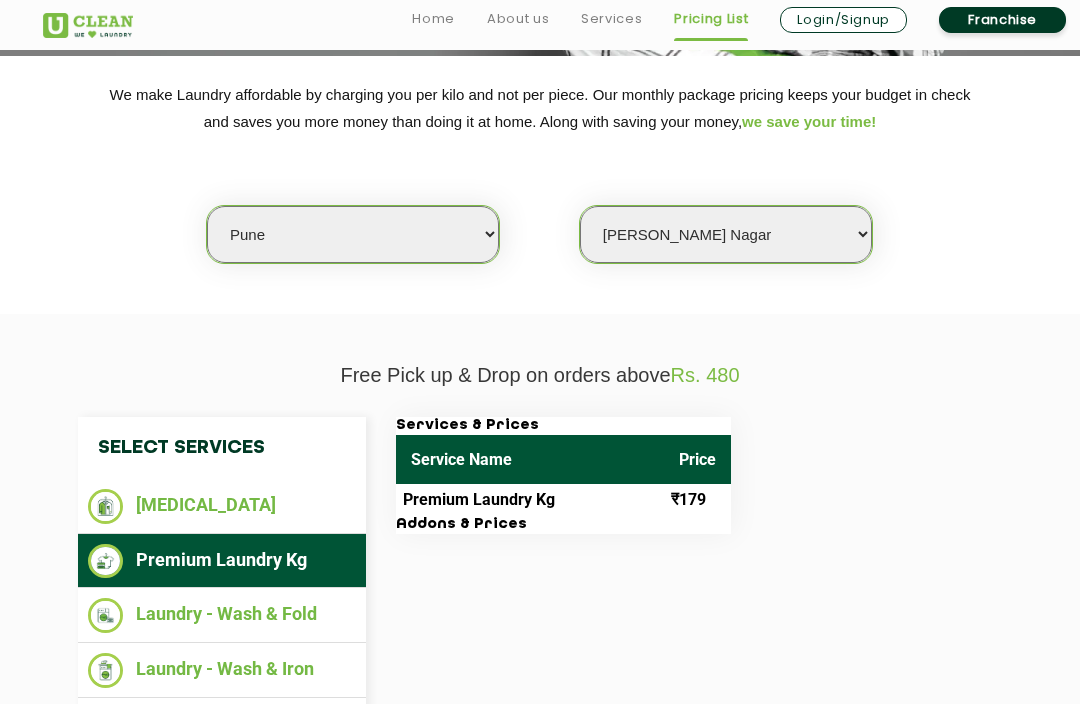 click on "Laundry - Wash & Fold" at bounding box center [222, 615] 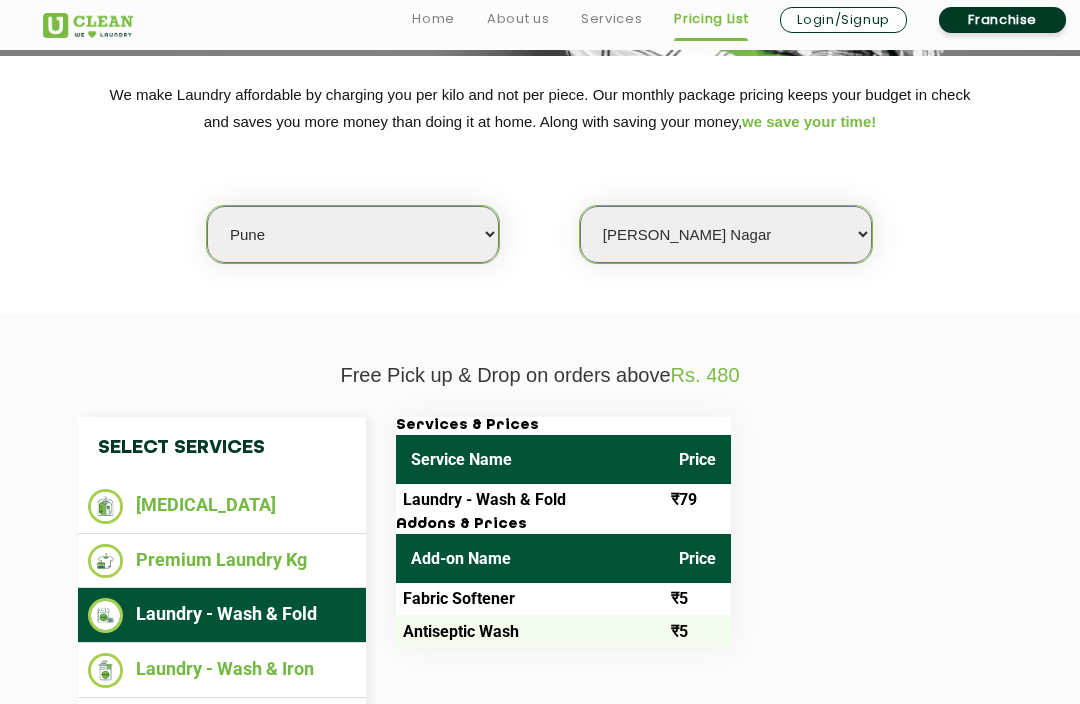 click on "₹79" at bounding box center (697, 500) 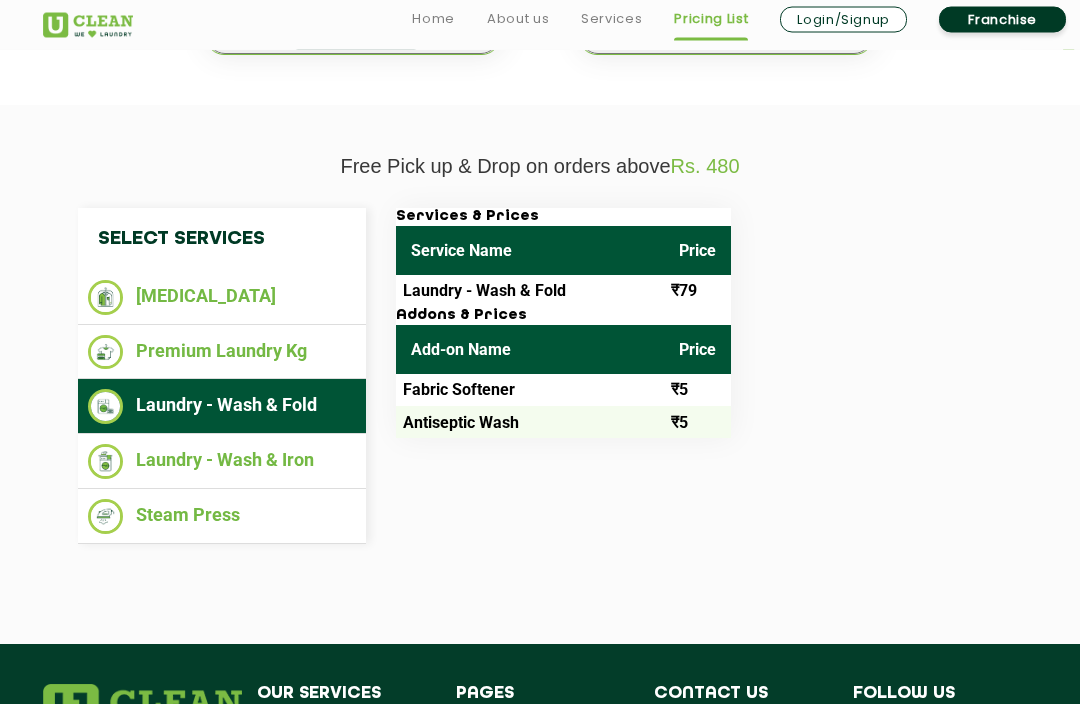 scroll, scrollTop: 525, scrollLeft: 0, axis: vertical 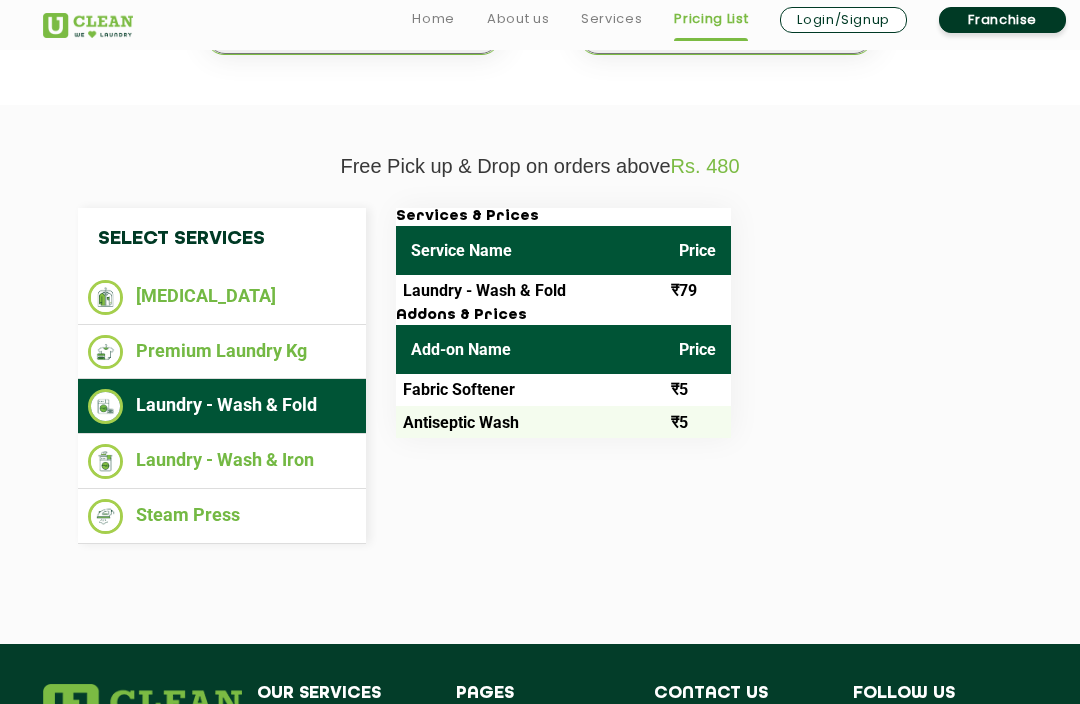 click on "Laundry - Wash & Iron" at bounding box center (222, 461) 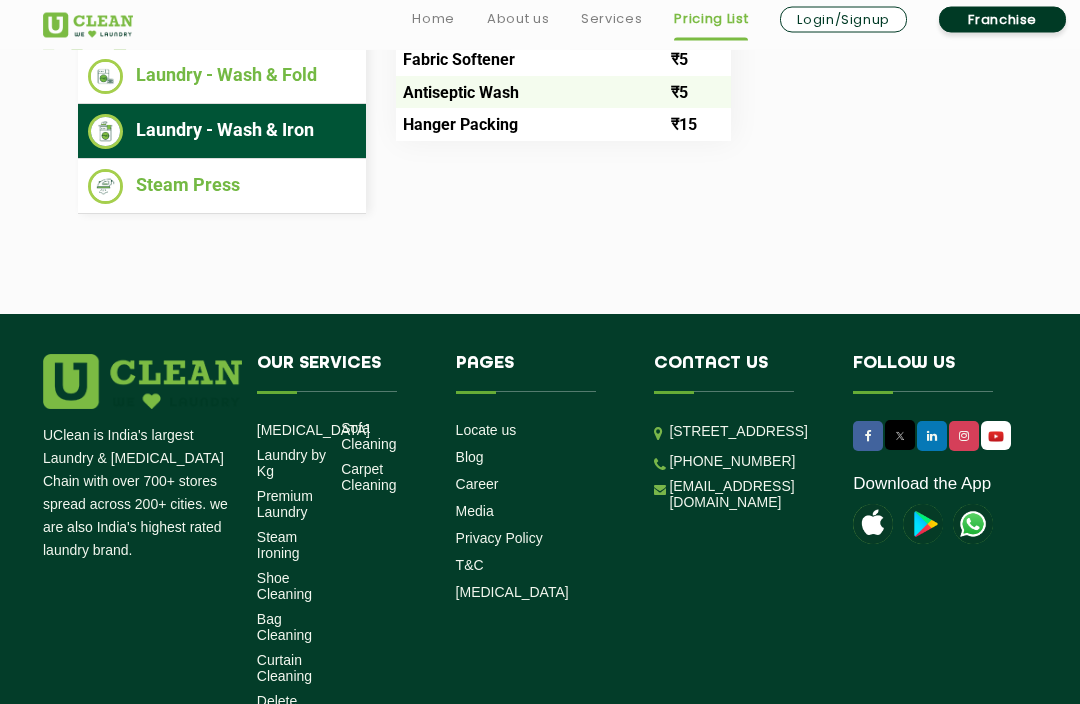 scroll, scrollTop: 855, scrollLeft: 0, axis: vertical 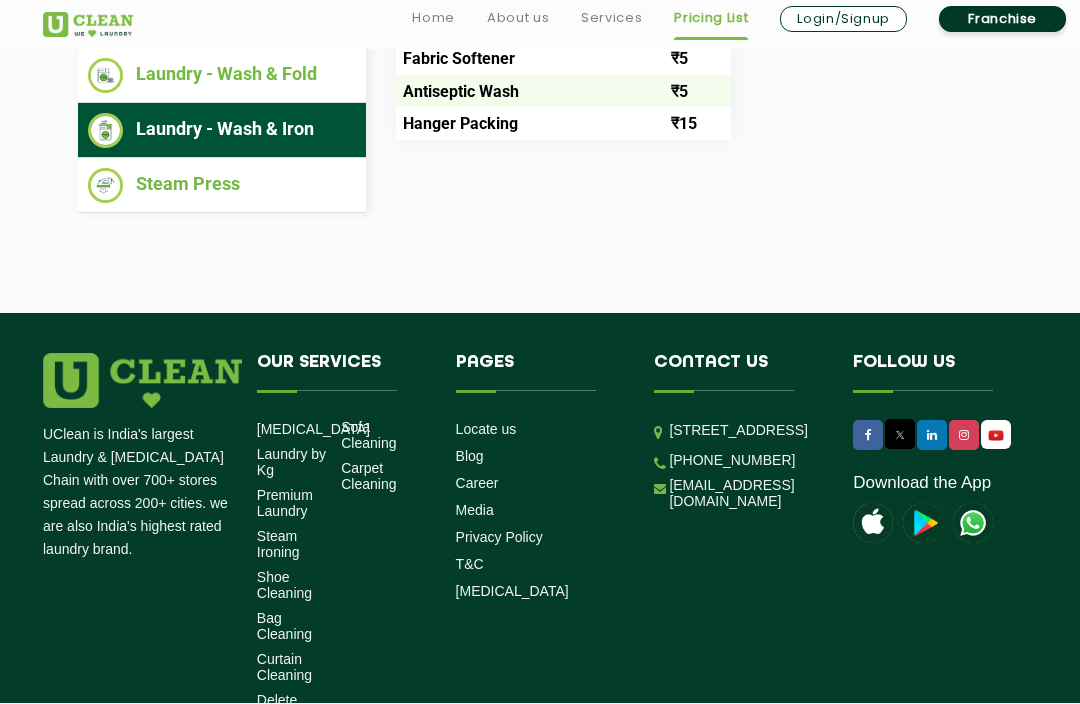 click on "Laundry by Kg" at bounding box center [291, 463] 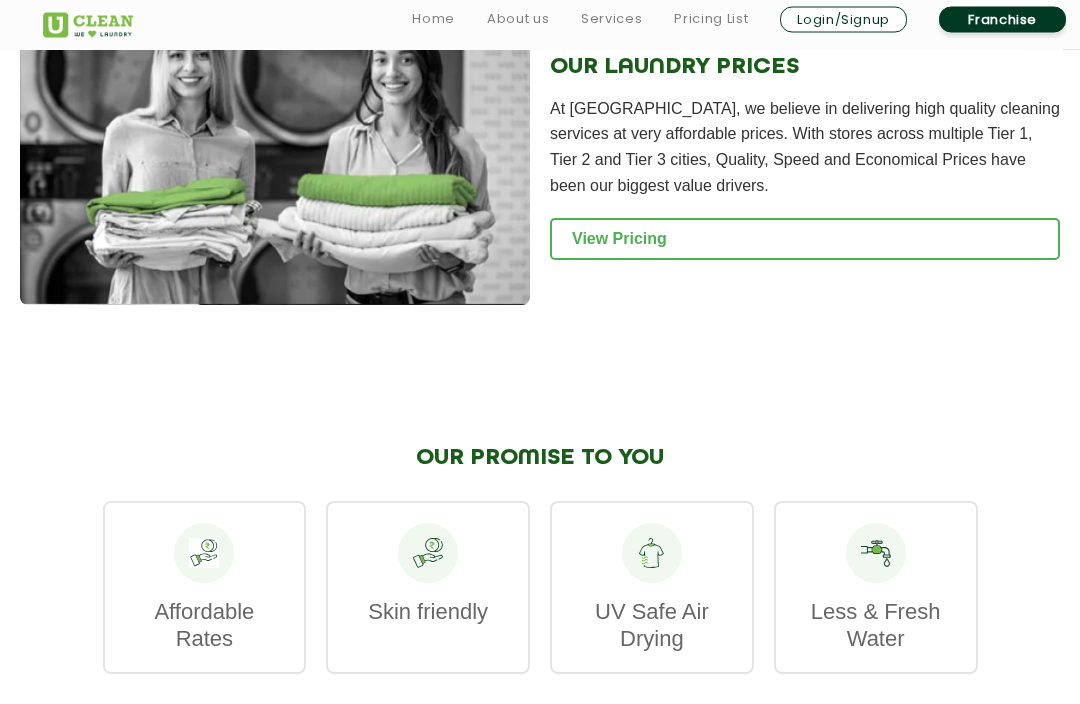 scroll, scrollTop: 2959, scrollLeft: 0, axis: vertical 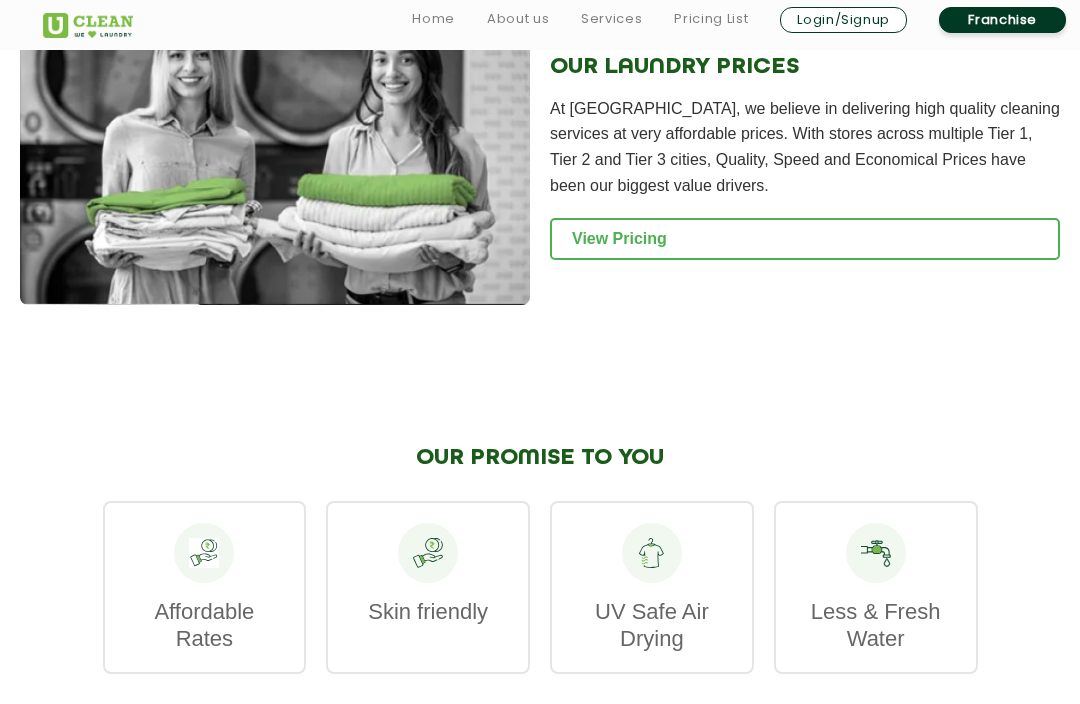 click on "View Pricing" 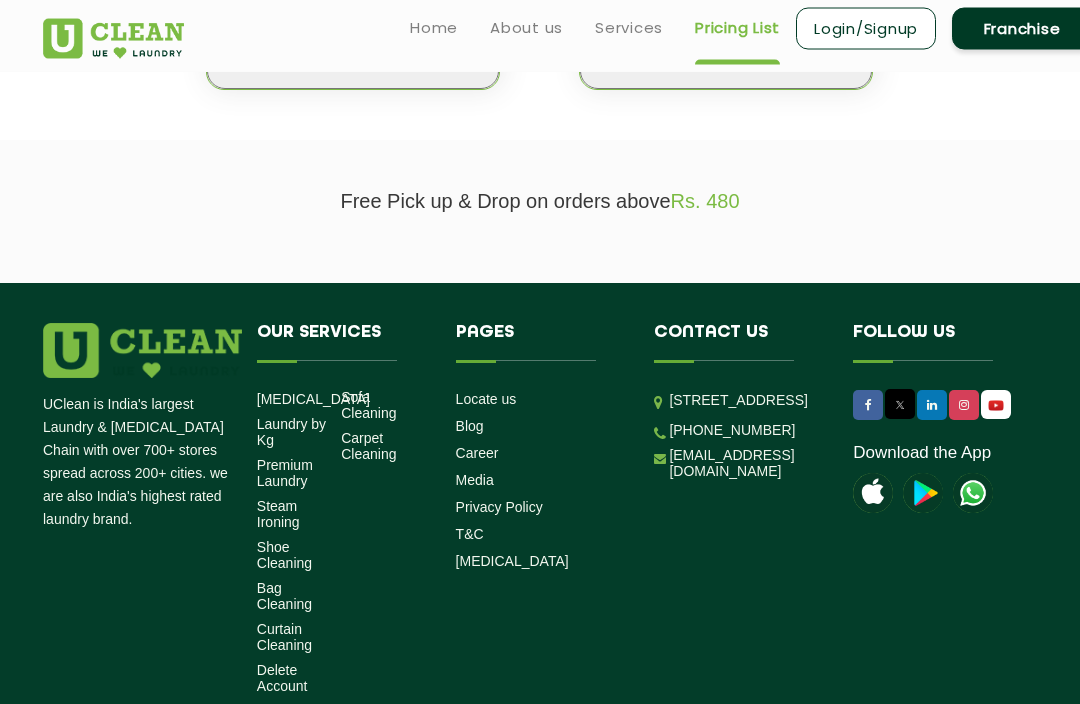 scroll, scrollTop: 397, scrollLeft: 0, axis: vertical 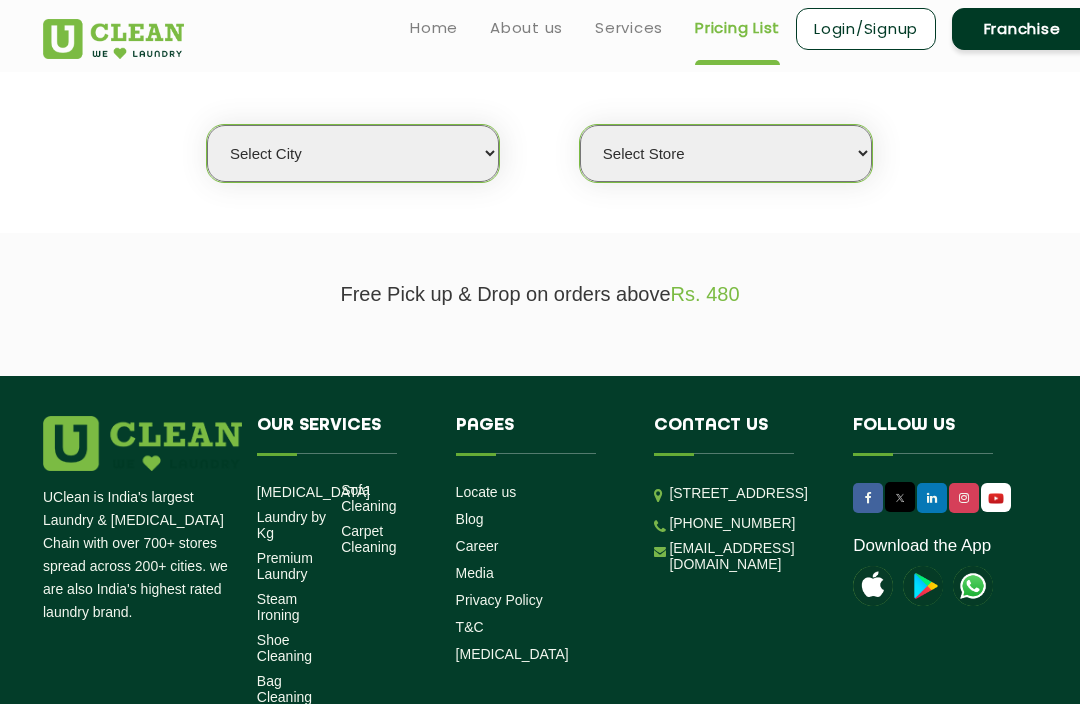 click on "Select city [GEOGRAPHIC_DATA] [GEOGRAPHIC_DATA] [GEOGRAPHIC_DATA] [GEOGRAPHIC_DATA] [GEOGRAPHIC_DATA] [GEOGRAPHIC_DATA] [GEOGRAPHIC_DATA] - [GEOGRAPHIC_DATA] Select [GEOGRAPHIC_DATA] [GEOGRAPHIC_DATA] [GEOGRAPHIC_DATA] [GEOGRAPHIC_DATA] [GEOGRAPHIC_DATA] [GEOGRAPHIC_DATA] [GEOGRAPHIC_DATA] [GEOGRAPHIC_DATA] [GEOGRAPHIC_DATA] [GEOGRAPHIC_DATA] [GEOGRAPHIC_DATA] [GEOGRAPHIC_DATA] [GEOGRAPHIC_DATA] [GEOGRAPHIC_DATA] [GEOGRAPHIC_DATA] [GEOGRAPHIC_DATA] [GEOGRAPHIC_DATA] [GEOGRAPHIC_DATA] [GEOGRAPHIC_DATA] [GEOGRAPHIC_DATA] [GEOGRAPHIC_DATA] [GEOGRAPHIC_DATA] [GEOGRAPHIC_DATA] [GEOGRAPHIC_DATA] [GEOGRAPHIC_DATA] [GEOGRAPHIC_DATA] [GEOGRAPHIC_DATA] [GEOGRAPHIC_DATA] [GEOGRAPHIC_DATA] [GEOGRAPHIC_DATA] [GEOGRAPHIC_DATA] [GEOGRAPHIC_DATA] [GEOGRAPHIC_DATA] [GEOGRAPHIC_DATA] [GEOGRAPHIC_DATA] [GEOGRAPHIC_DATA] [GEOGRAPHIC_DATA] [GEOGRAPHIC_DATA] [GEOGRAPHIC_DATA] [GEOGRAPHIC_DATA] [GEOGRAPHIC_DATA] [GEOGRAPHIC_DATA] [GEOGRAPHIC_DATA] [GEOGRAPHIC_DATA] [GEOGRAPHIC_DATA] [GEOGRAPHIC_DATA] [GEOGRAPHIC_DATA] [GEOGRAPHIC_DATA] [GEOGRAPHIC_DATA] [GEOGRAPHIC_DATA] [GEOGRAPHIC_DATA] [GEOGRAPHIC_DATA] [GEOGRAPHIC_DATA] [GEOGRAPHIC_DATA] [GEOGRAPHIC_DATA] [GEOGRAPHIC_DATA] [GEOGRAPHIC_DATA] [GEOGRAPHIC_DATA] [GEOGRAPHIC_DATA] [GEOGRAPHIC_DATA] [GEOGRAPHIC_DATA] [GEOGRAPHIC_DATA] [GEOGRAPHIC_DATA] [GEOGRAPHIC_DATA] [GEOGRAPHIC_DATA] [GEOGRAPHIC_DATA] [GEOGRAPHIC_DATA] [GEOGRAPHIC_DATA] [GEOGRAPHIC_DATA] [GEOGRAPHIC_DATA] [GEOGRAPHIC_DATA] [GEOGRAPHIC_DATA] [GEOGRAPHIC_DATA] [GEOGRAPHIC_DATA] [GEOGRAPHIC_DATA] [GEOGRAPHIC_DATA] [GEOGRAPHIC_DATA] [GEOGRAPHIC_DATA] [GEOGRAPHIC_DATA] - Select [GEOGRAPHIC_DATA] [GEOGRAPHIC_DATA] [GEOGRAPHIC_DATA] [GEOGRAPHIC_DATA] [GEOGRAPHIC_DATA] [GEOGRAPHIC_DATA] [GEOGRAPHIC_DATA] [GEOGRAPHIC_DATA] [GEOGRAPHIC_DATA] [GEOGRAPHIC_DATA] [GEOGRAPHIC_DATA] [GEOGRAPHIC_DATA] [GEOGRAPHIC_DATA] [GEOGRAPHIC_DATA] [GEOGRAPHIC_DATA] [GEOGRAPHIC_DATA] [GEOGRAPHIC_DATA] [GEOGRAPHIC_DATA] [GEOGRAPHIC_DATA] [GEOGRAPHIC_DATA] [GEOGRAPHIC_DATA] [GEOGRAPHIC_DATA] [GEOGRAPHIC_DATA] [GEOGRAPHIC_DATA] [GEOGRAPHIC_DATA] [GEOGRAPHIC_DATA] [GEOGRAPHIC_DATA] [GEOGRAPHIC_DATA] [GEOGRAPHIC_DATA] [GEOGRAPHIC_DATA] [GEOGRAPHIC_DATA]" at bounding box center (353, 153) 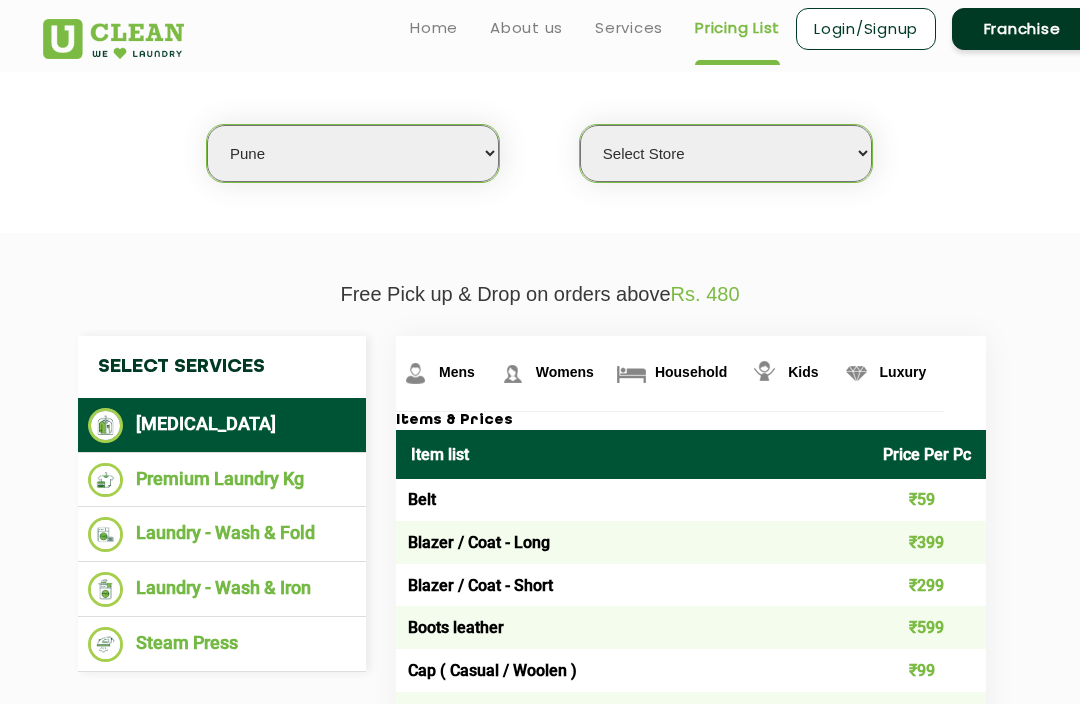 click on "Premium Laundry Kg" at bounding box center (222, 480) 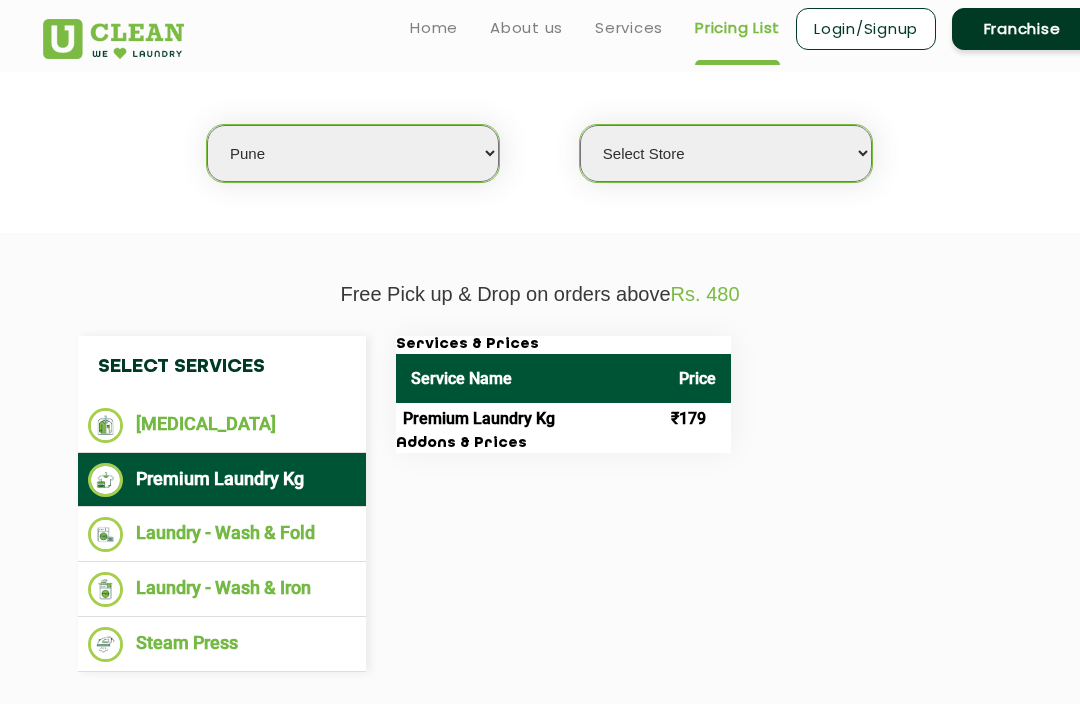 click on "₹179" at bounding box center [697, 419] 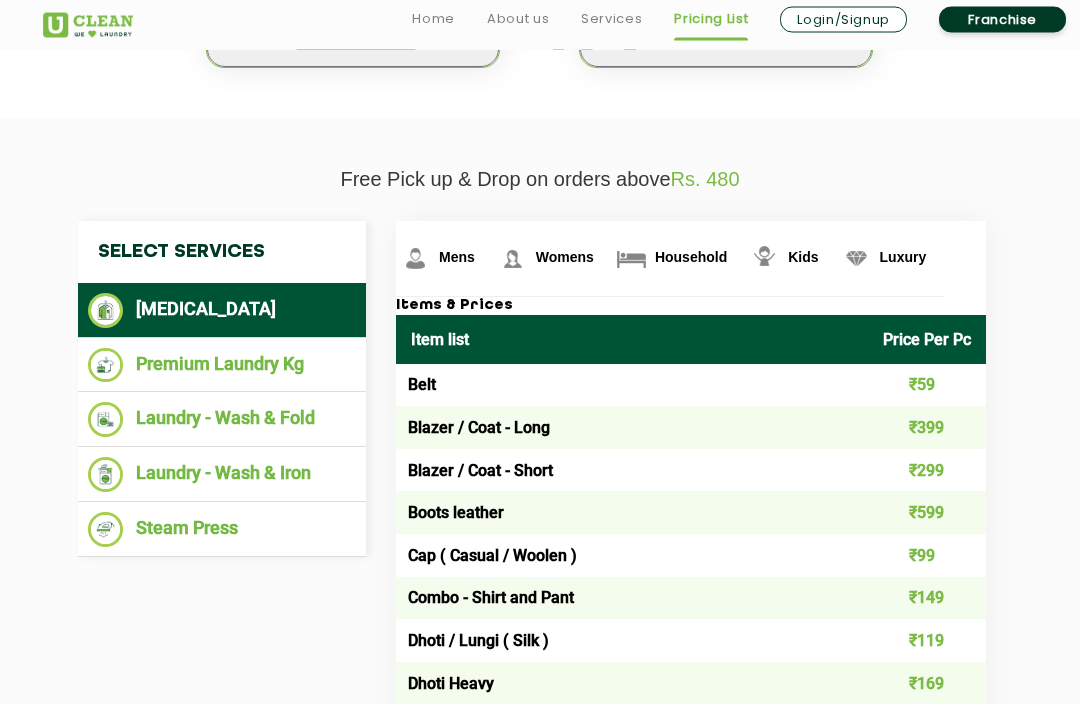 scroll, scrollTop: 515, scrollLeft: 0, axis: vertical 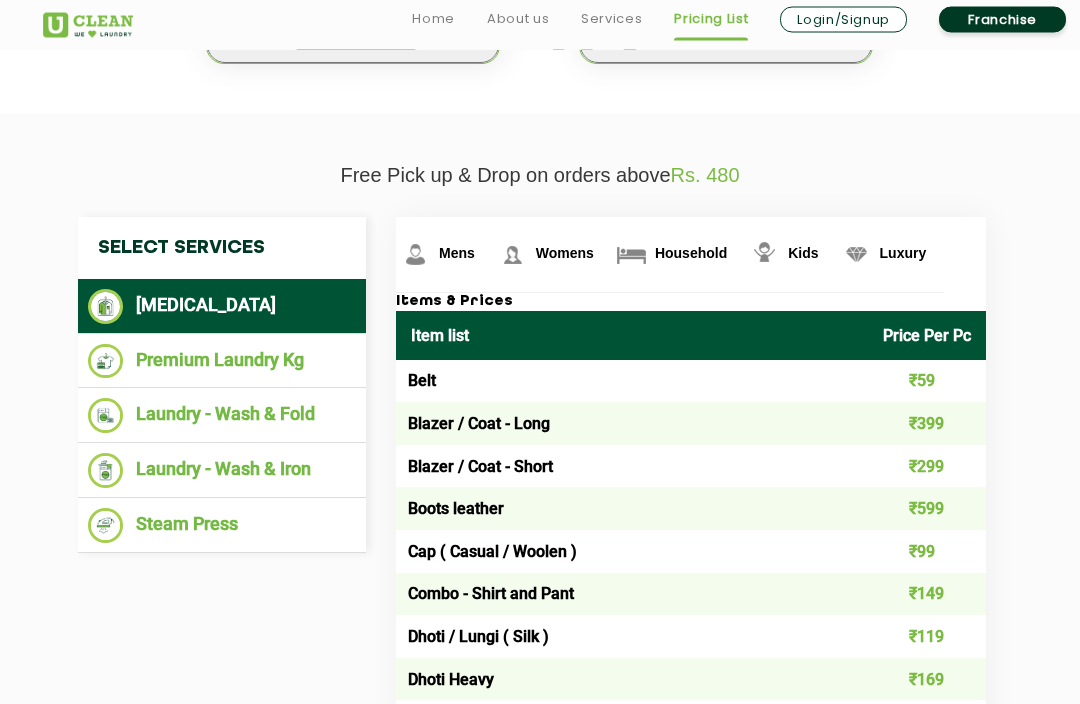 click on "Premium Laundry Kg" at bounding box center (222, 362) 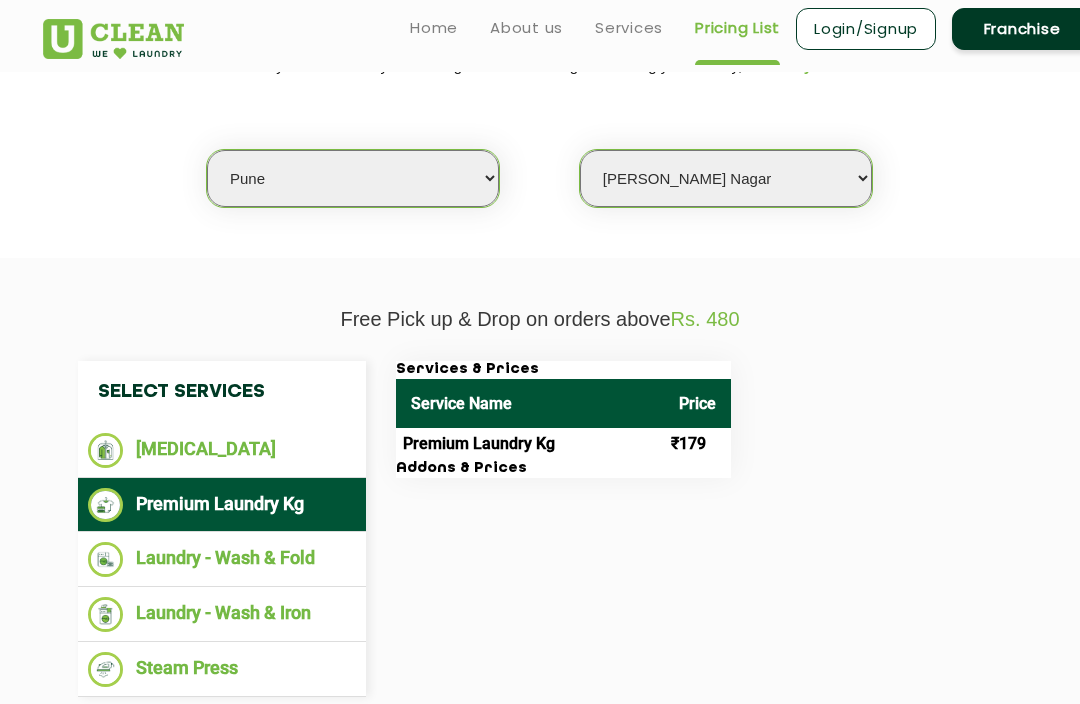 scroll, scrollTop: 366, scrollLeft: 0, axis: vertical 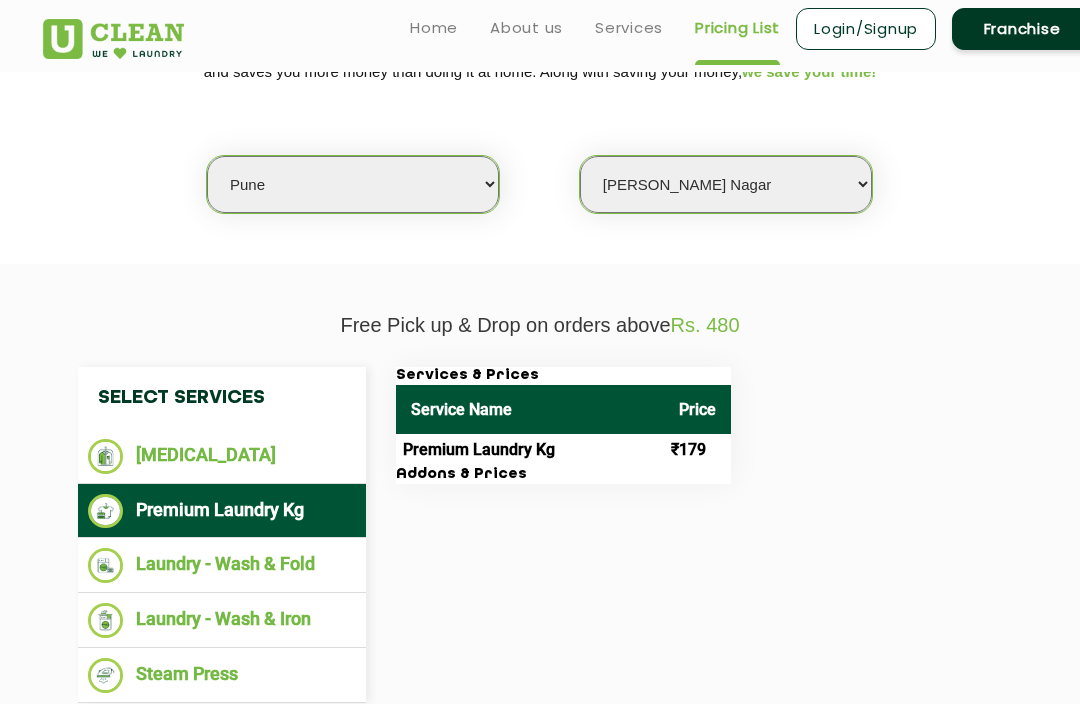 click on "Login/Signup" at bounding box center (866, 29) 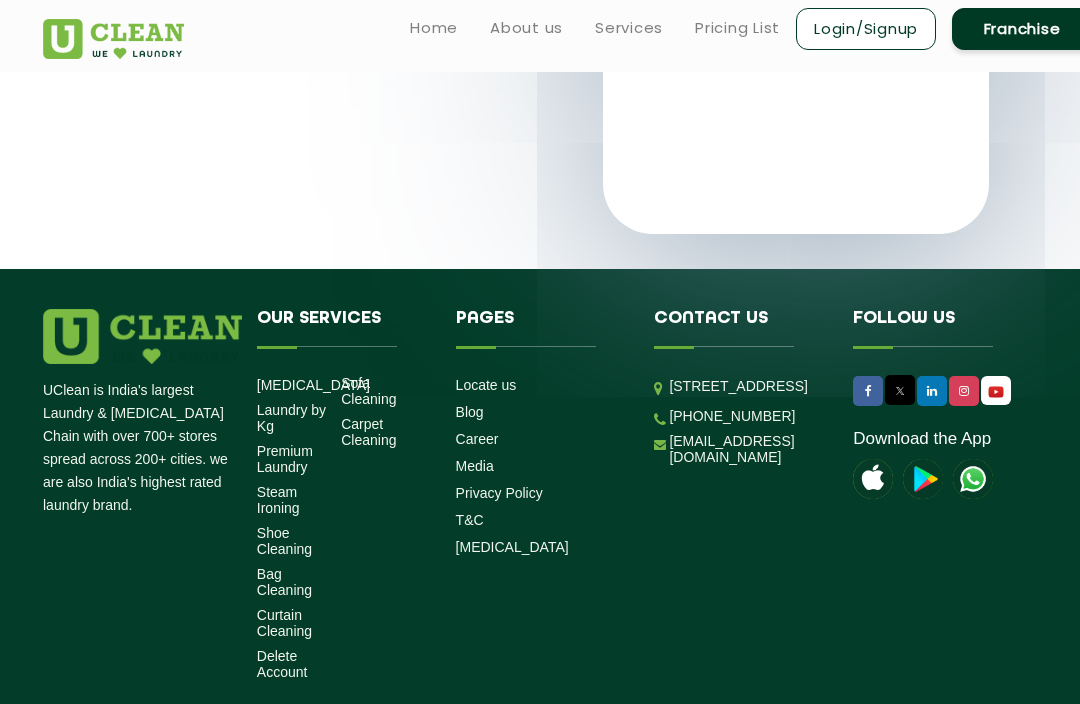 scroll, scrollTop: 0, scrollLeft: 0, axis: both 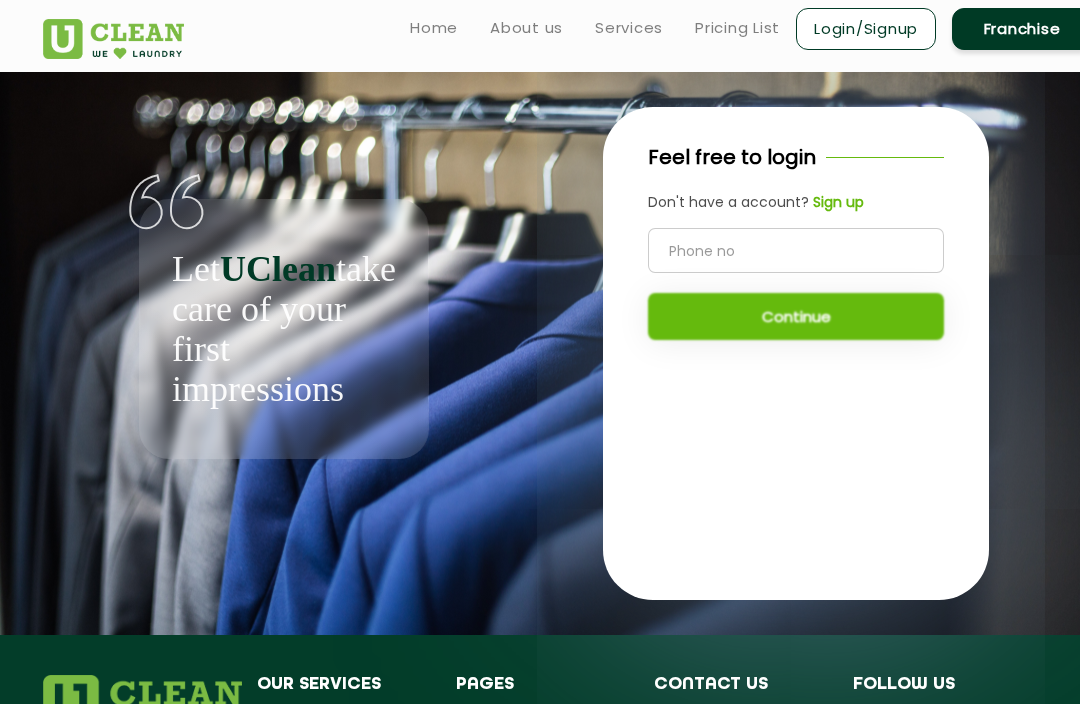 click 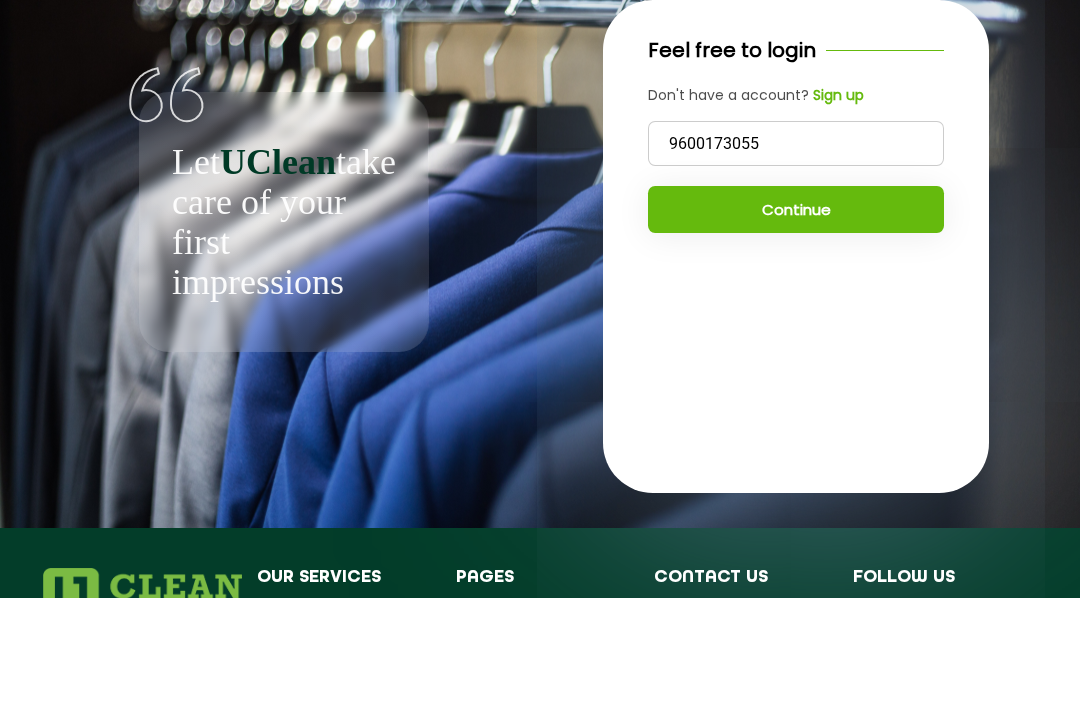 type on "9600173055" 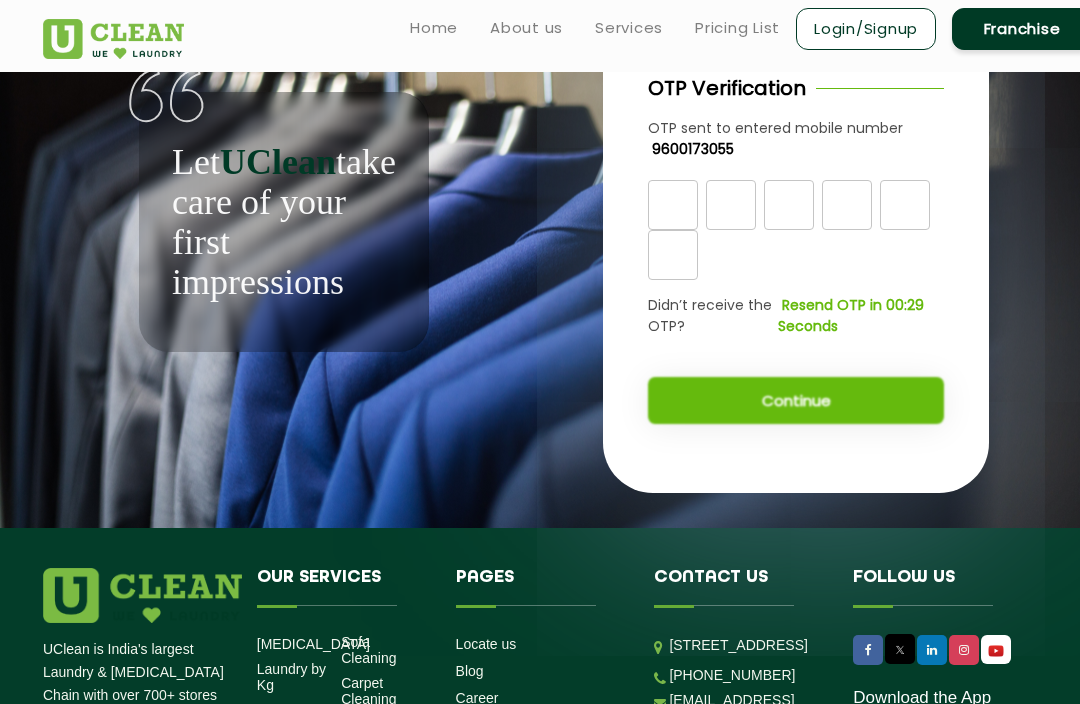 scroll, scrollTop: 0, scrollLeft: 0, axis: both 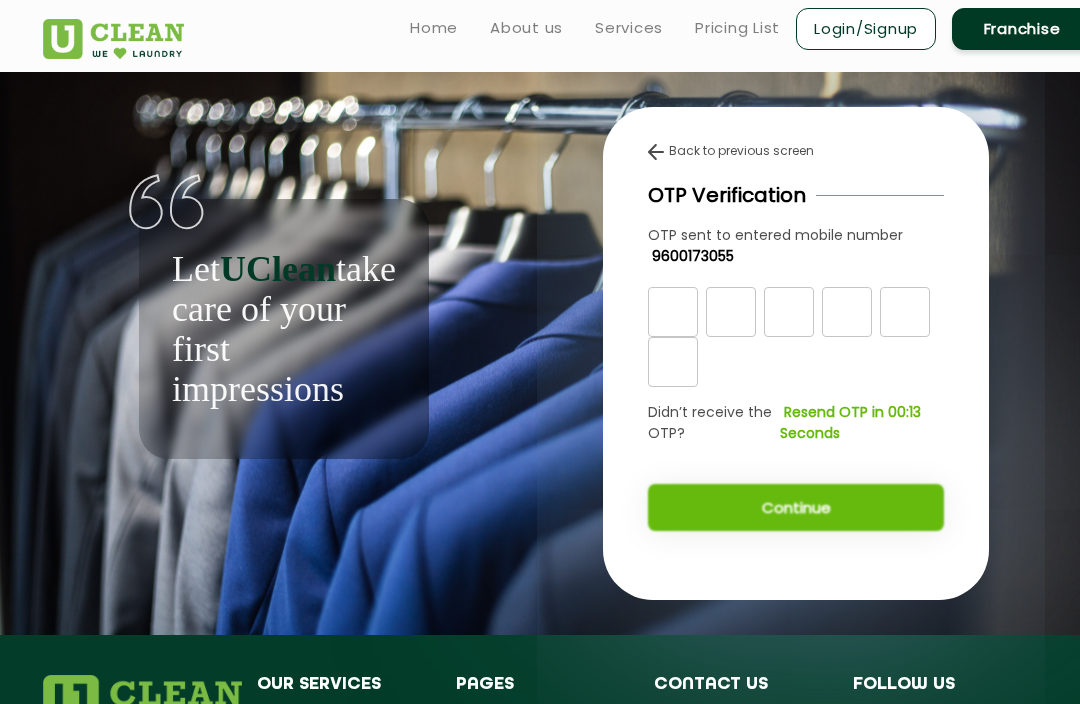 click at bounding box center (673, 312) 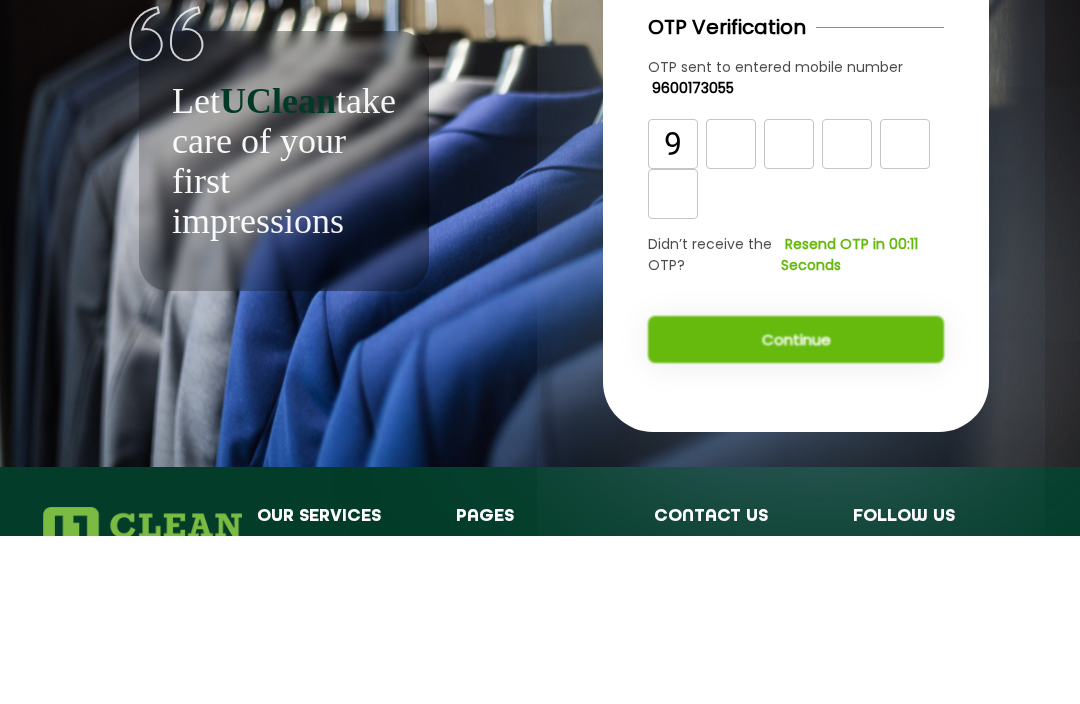 type on "9" 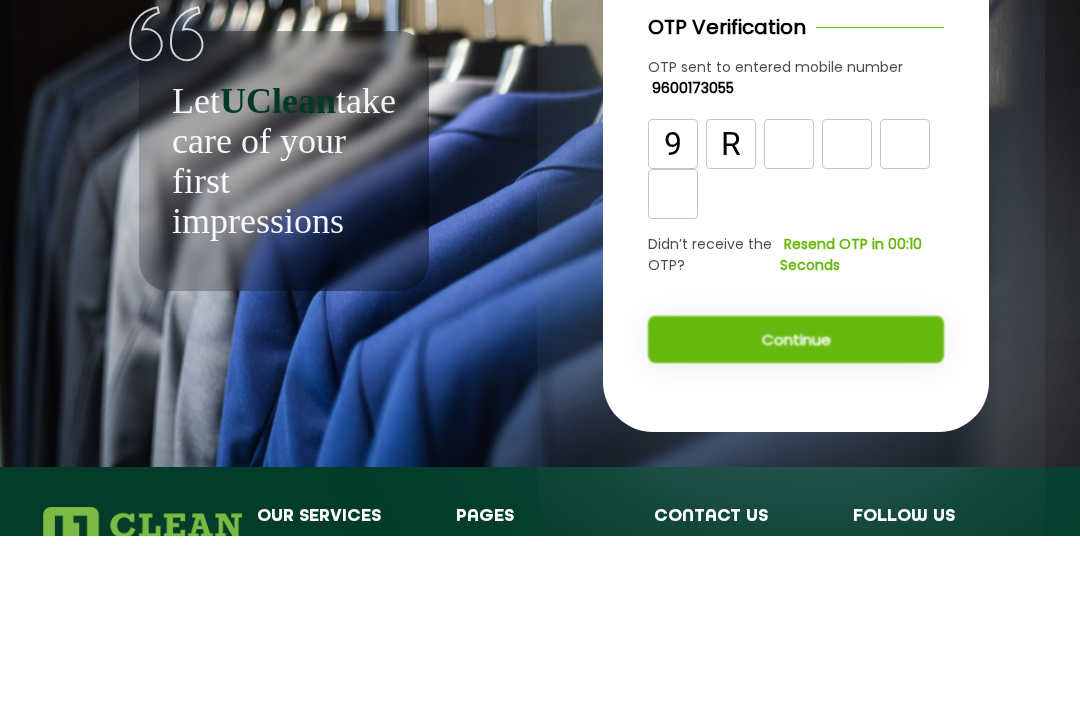 type on "R" 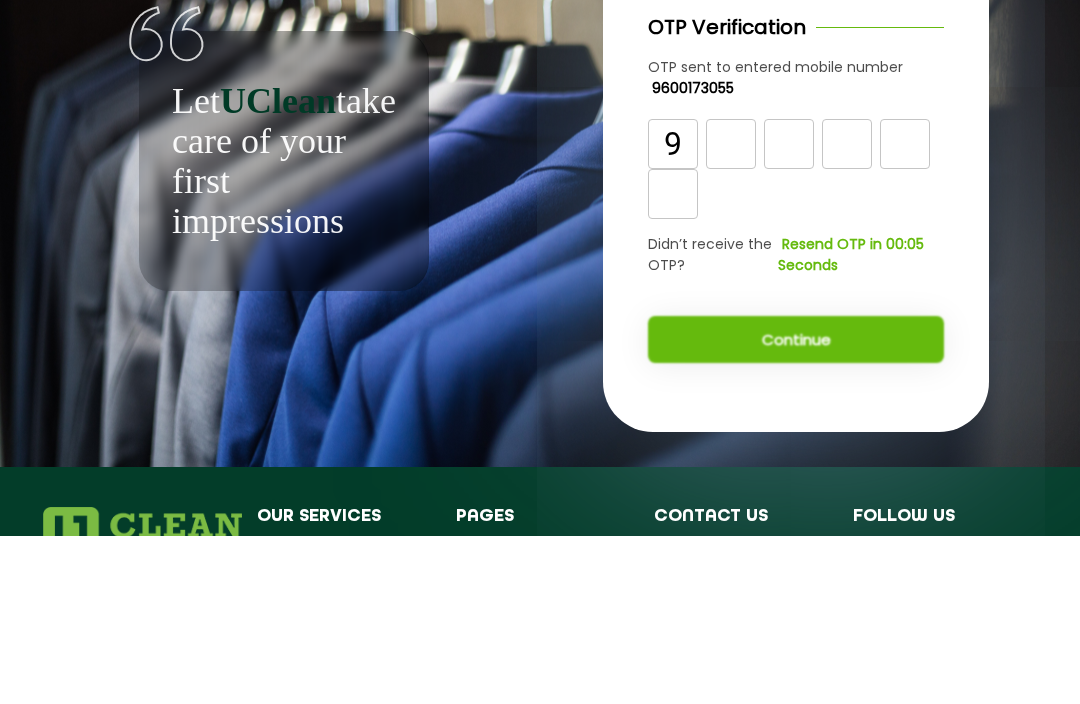 click at bounding box center (731, 312) 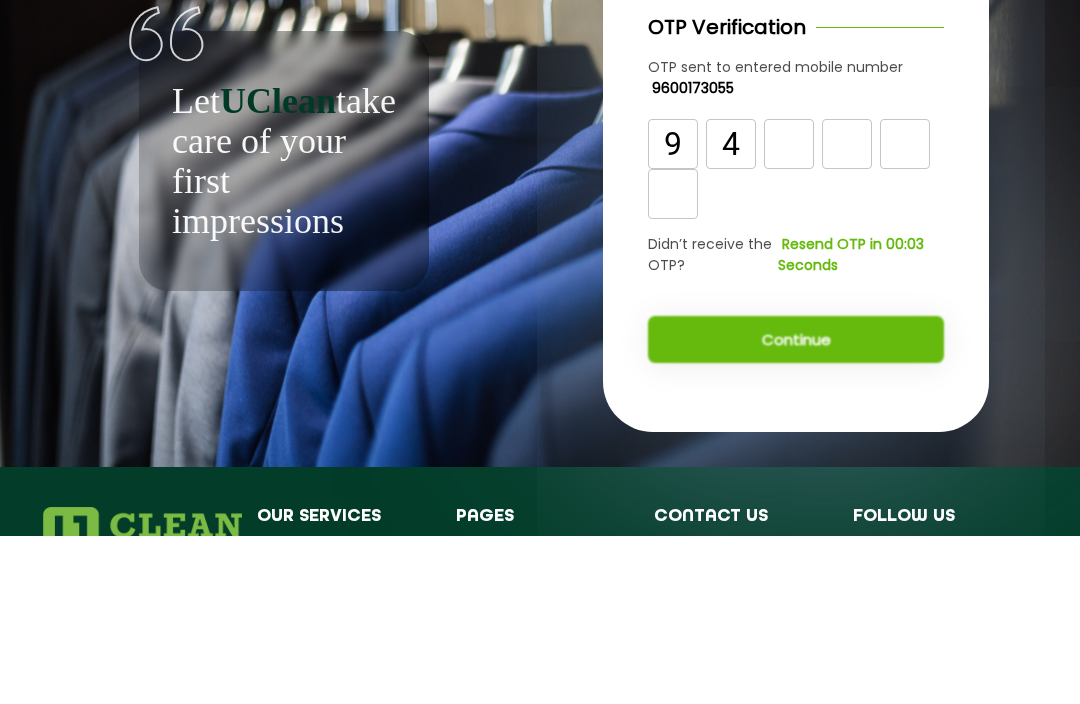 type on "4" 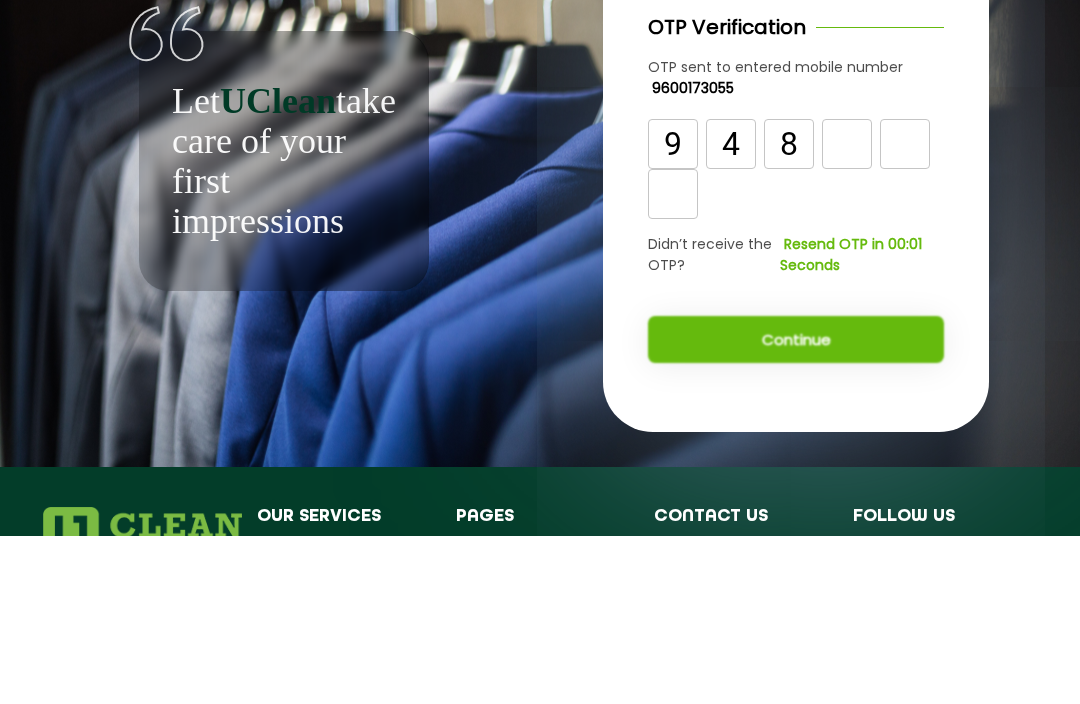 type on "8" 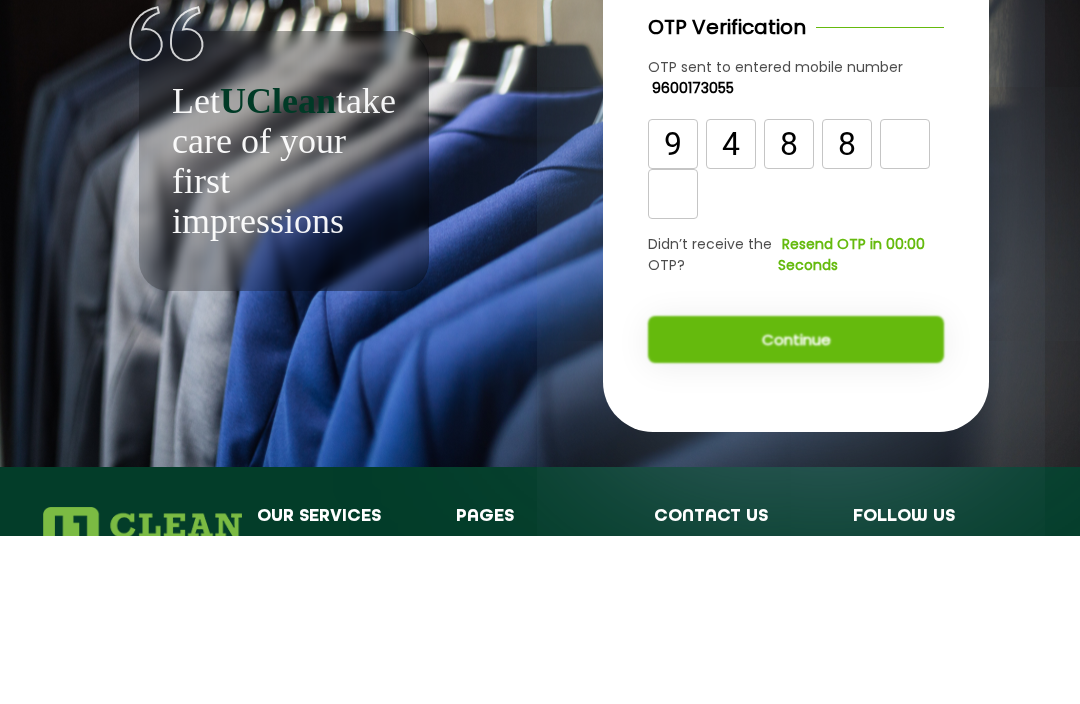 type on "8" 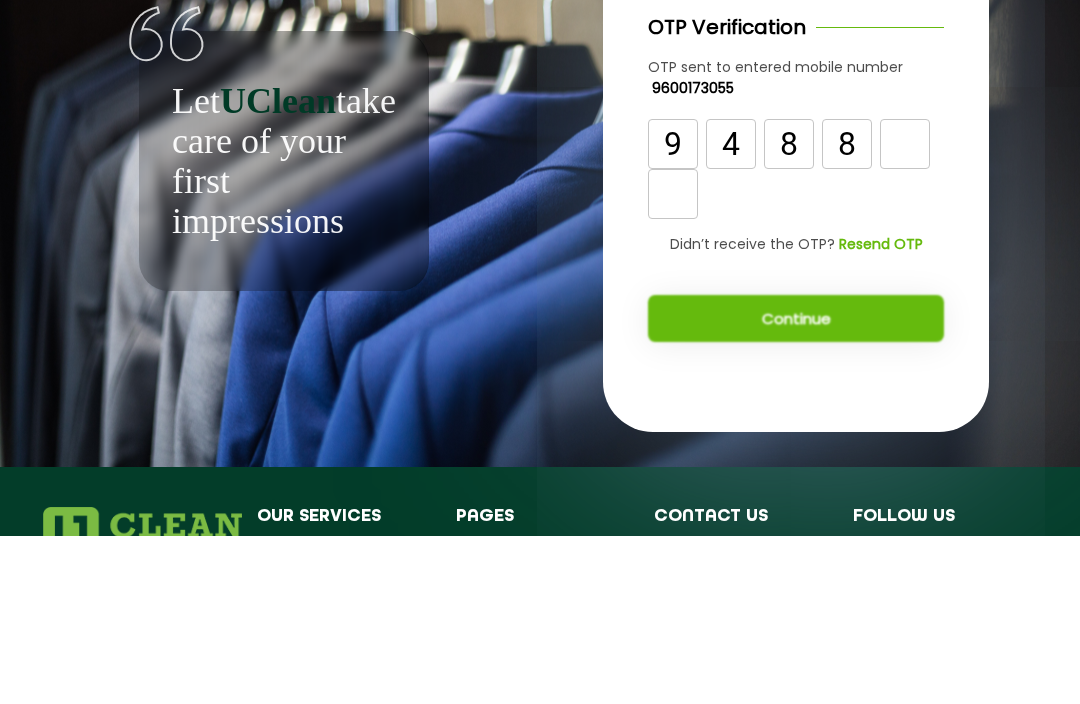 type on "3" 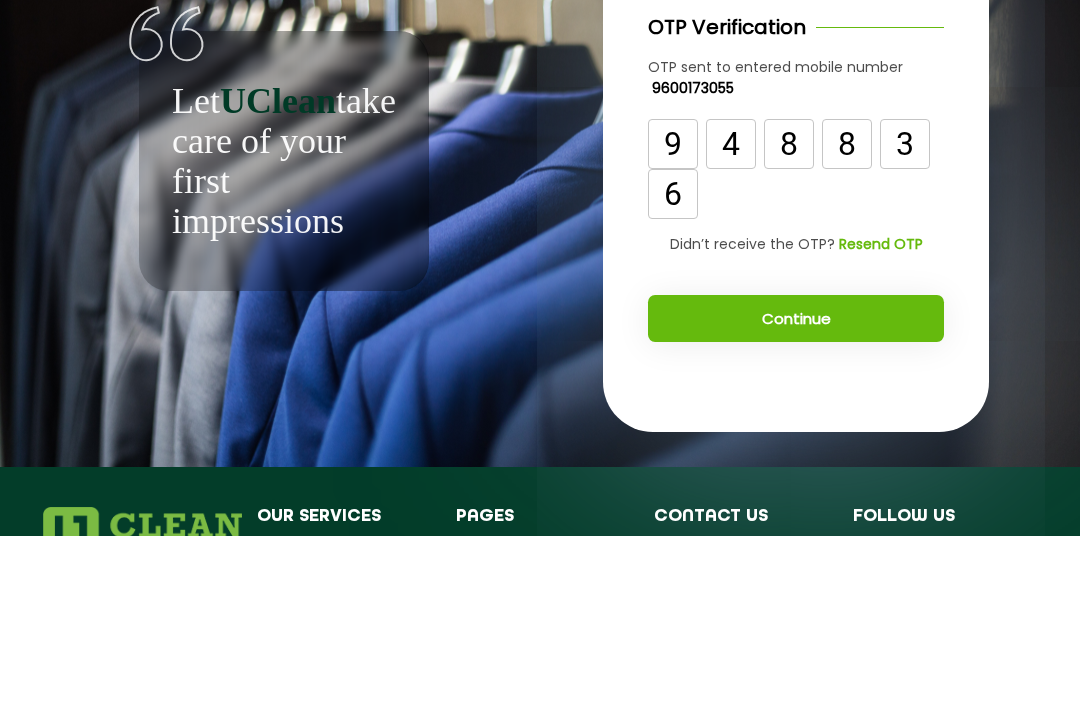 type on "6" 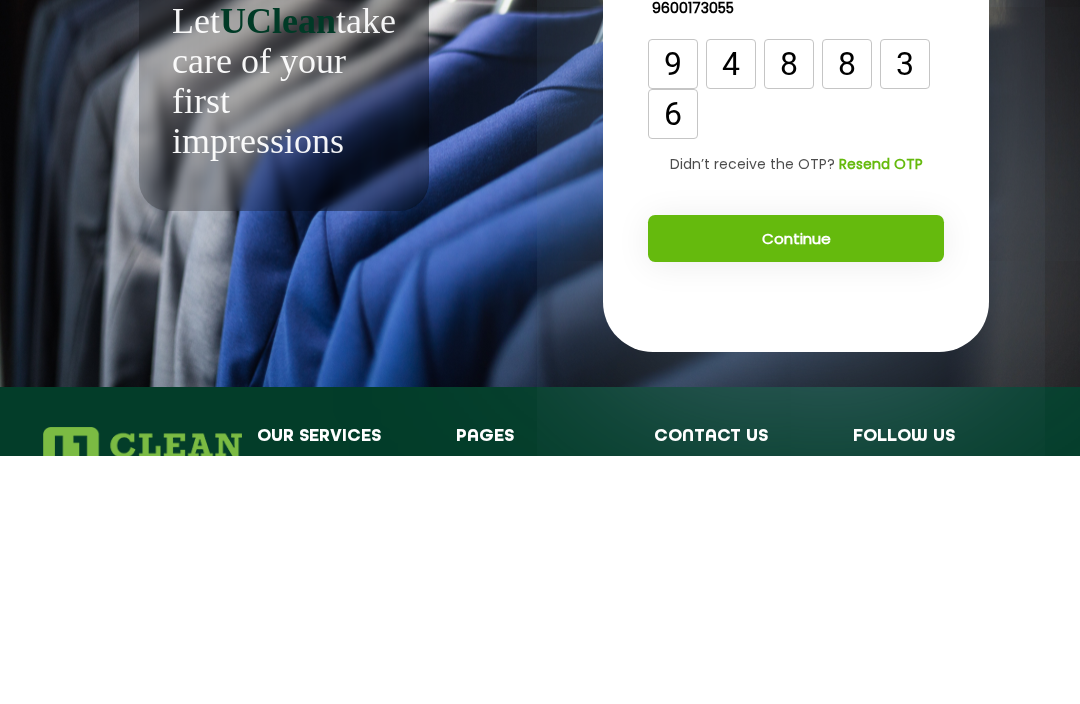 click on "Continue" 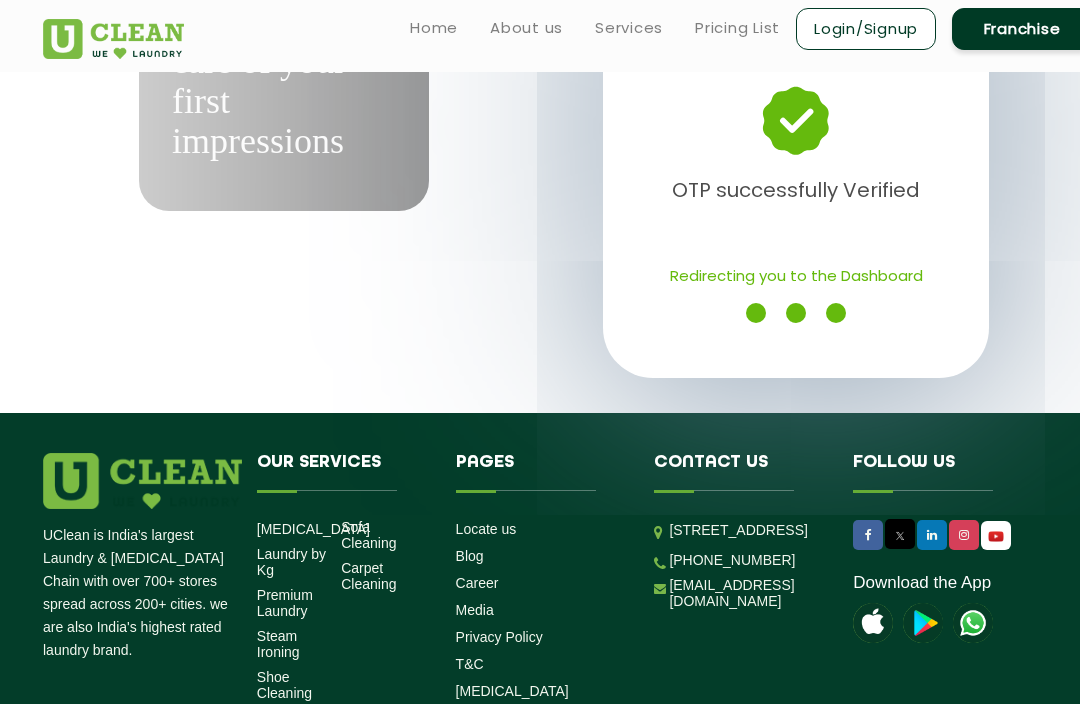 scroll, scrollTop: 0, scrollLeft: 0, axis: both 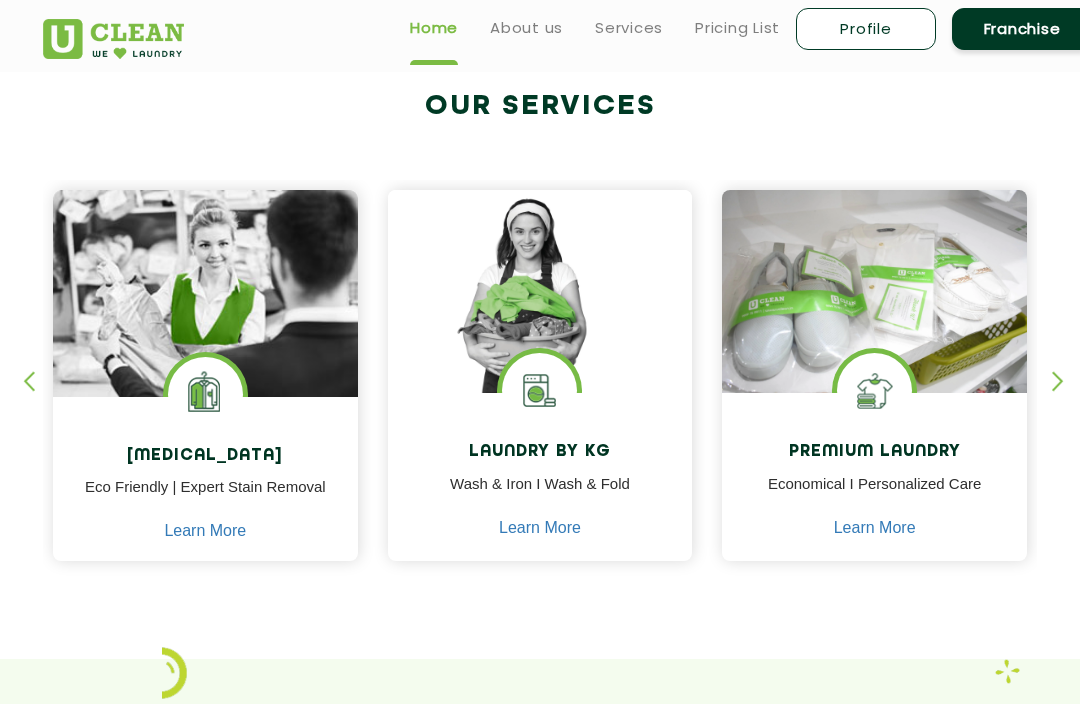 click on "Laundry by Kg Wash & Iron I Wash & Fold Learn More" at bounding box center [540, 477] 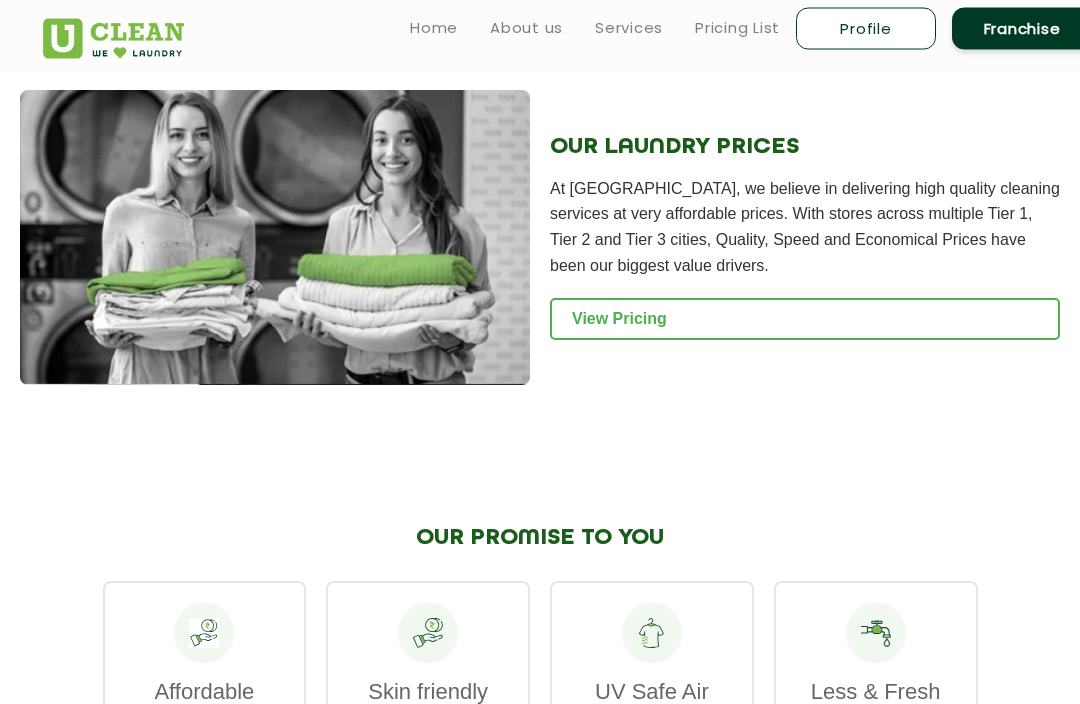 scroll, scrollTop: 2876, scrollLeft: 0, axis: vertical 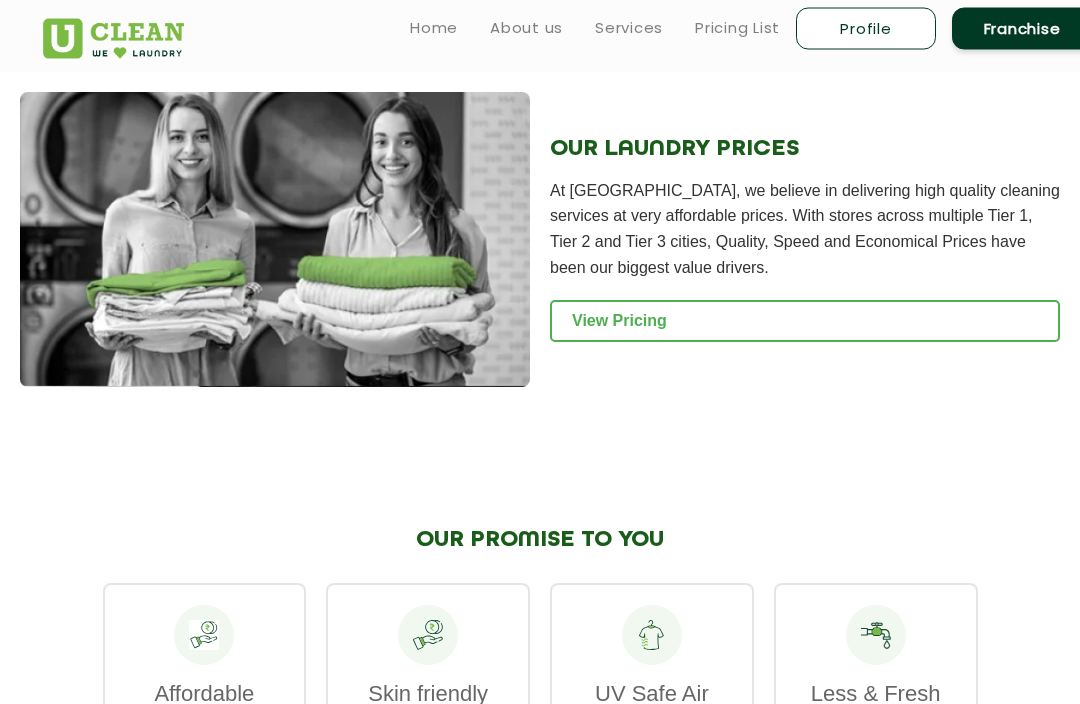 click on "Services" at bounding box center [629, 28] 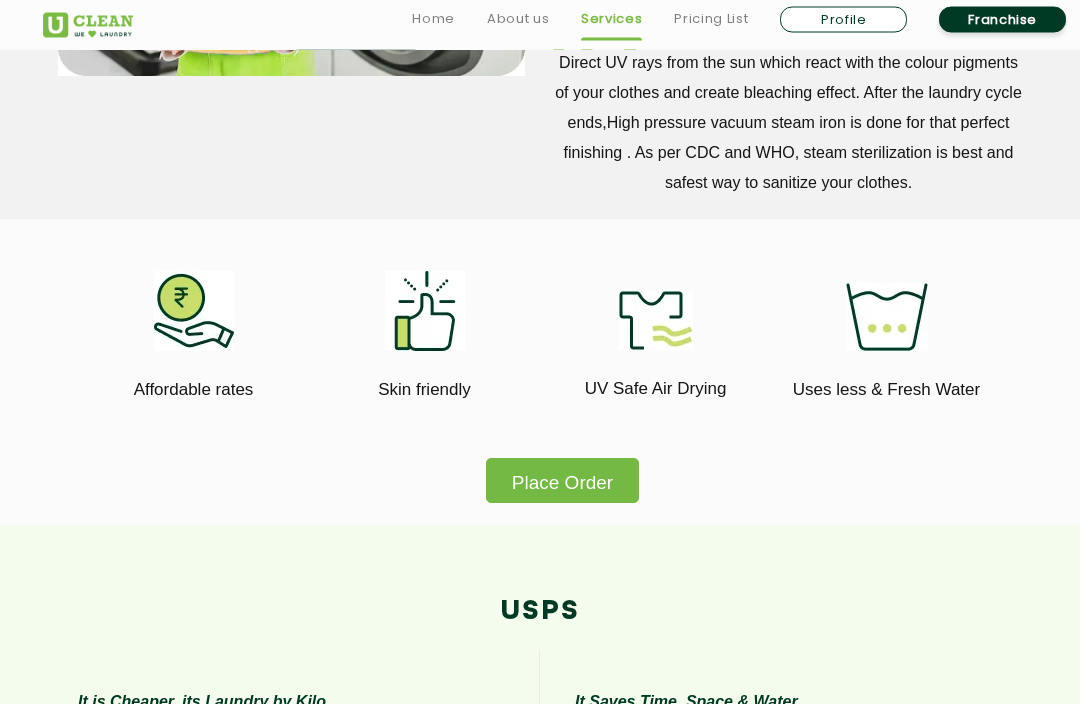 scroll, scrollTop: 1042, scrollLeft: 0, axis: vertical 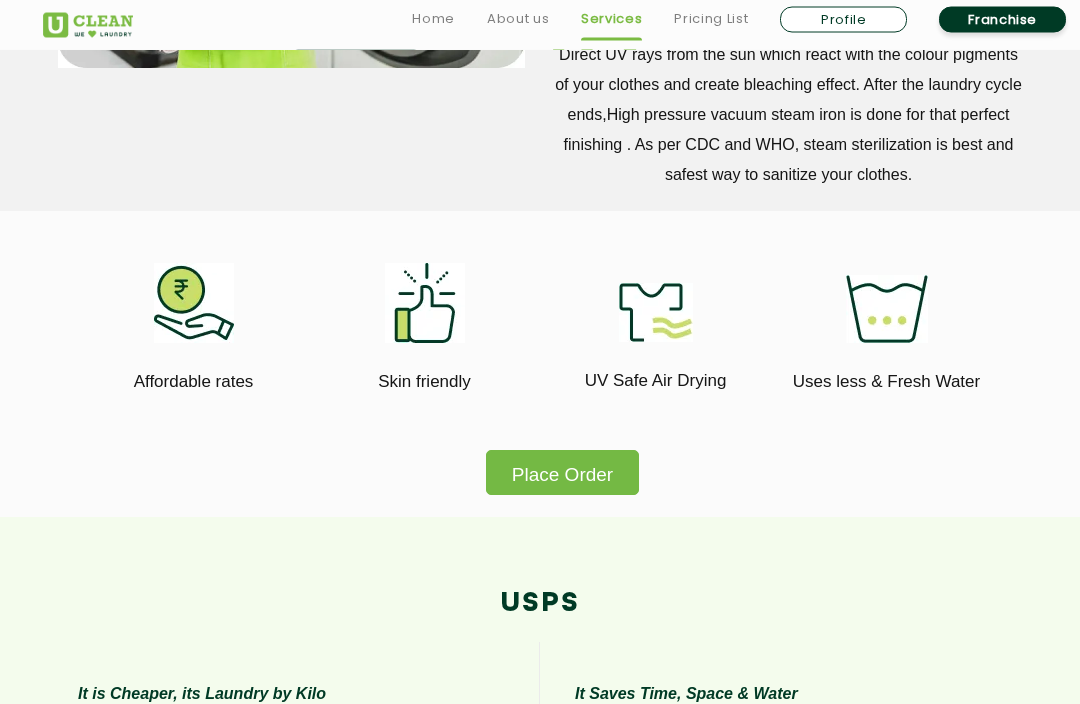 click on "Place Order" 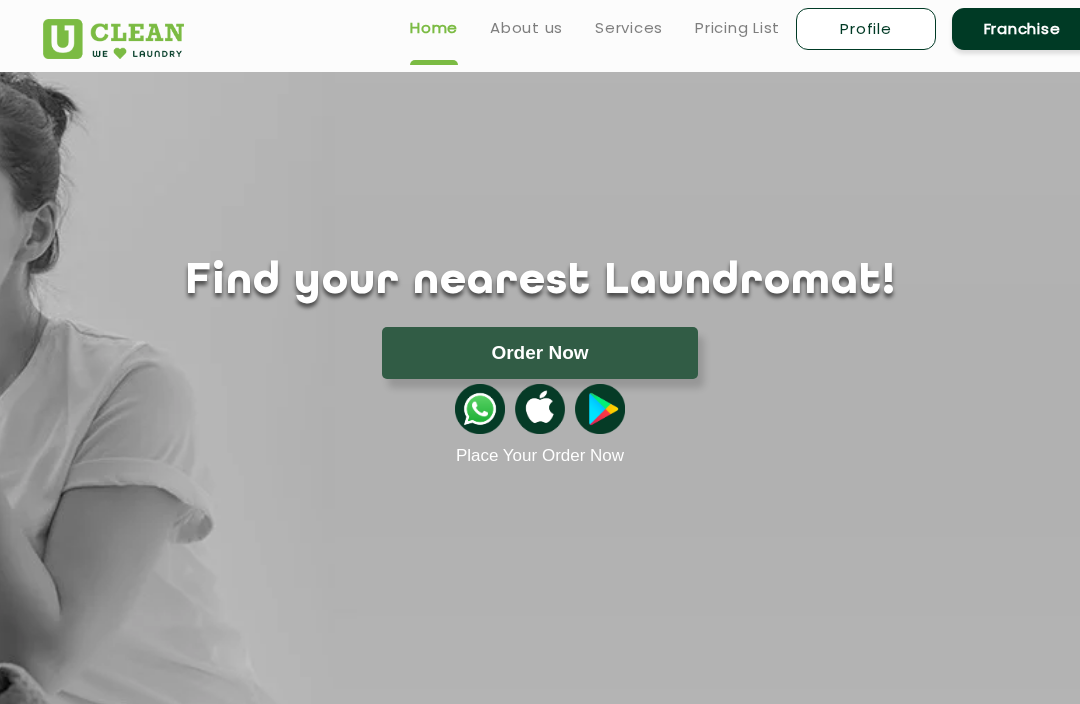 scroll, scrollTop: 0, scrollLeft: 0, axis: both 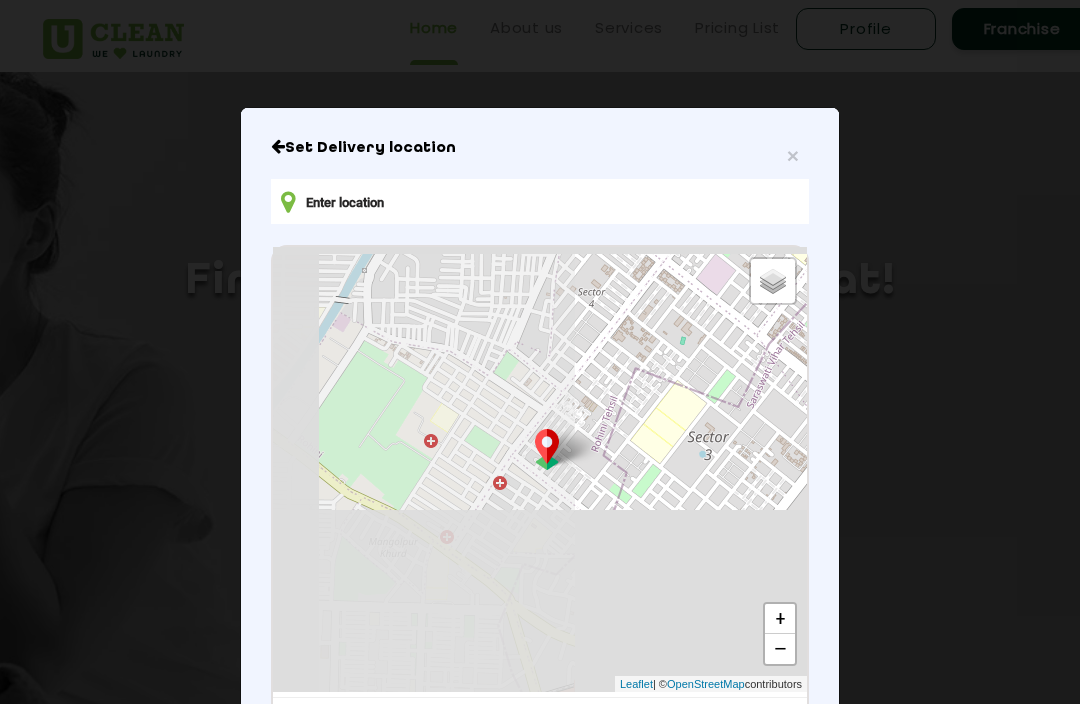 click at bounding box center (540, 201) 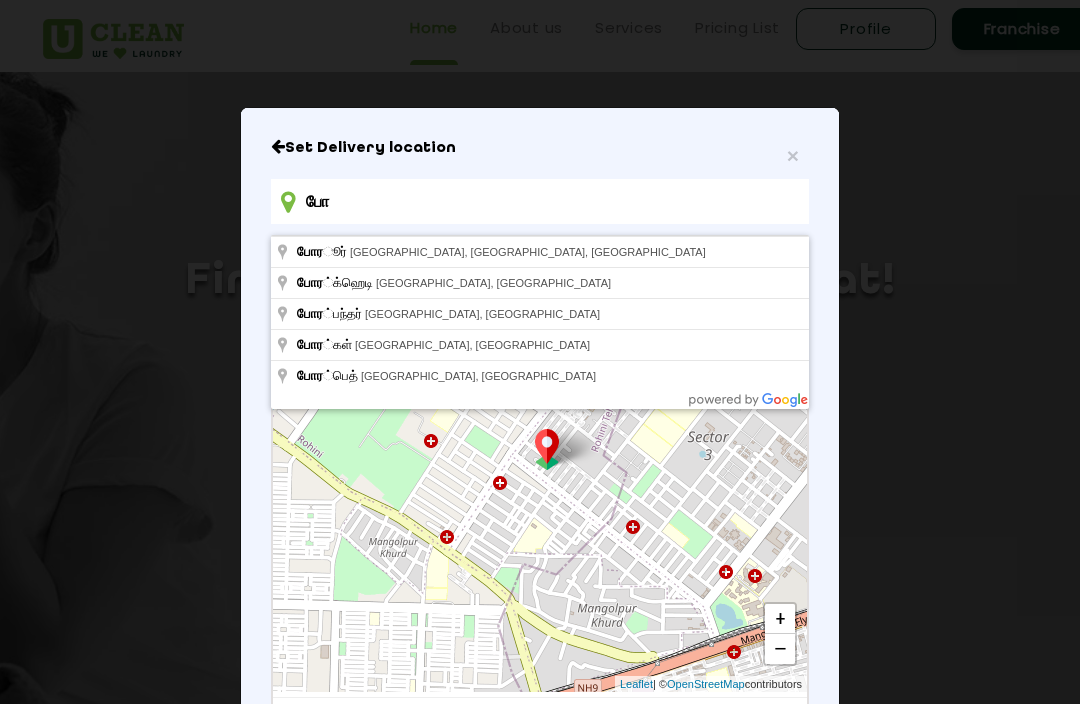 type on "ப" 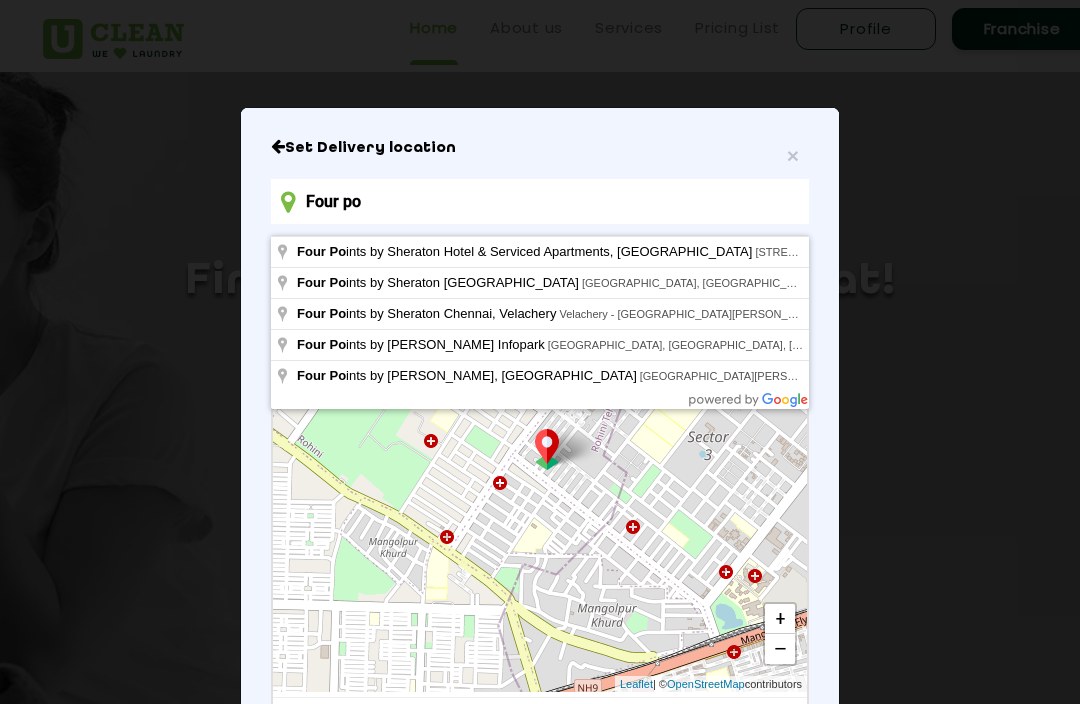 type on "Four Points by Sheraton Hotel & Serviced Apartments, [GEOGRAPHIC_DATA][PERSON_NAME][GEOGRAPHIC_DATA], [GEOGRAPHIC_DATA], [GEOGRAPHIC_DATA]" 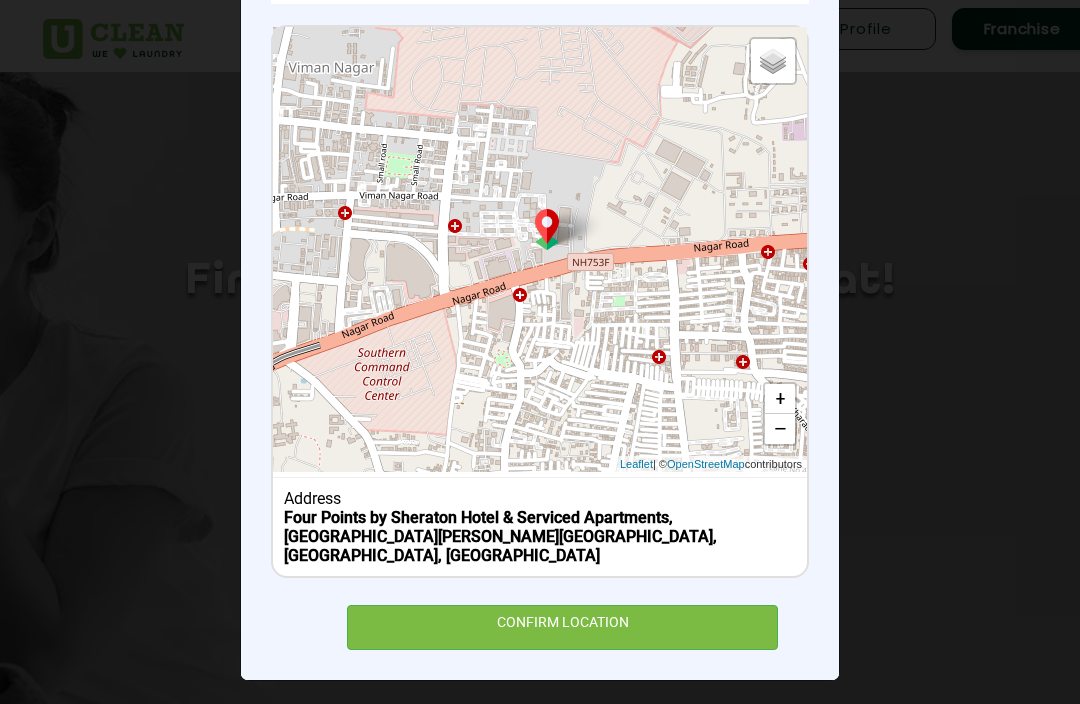 scroll, scrollTop: 253, scrollLeft: 0, axis: vertical 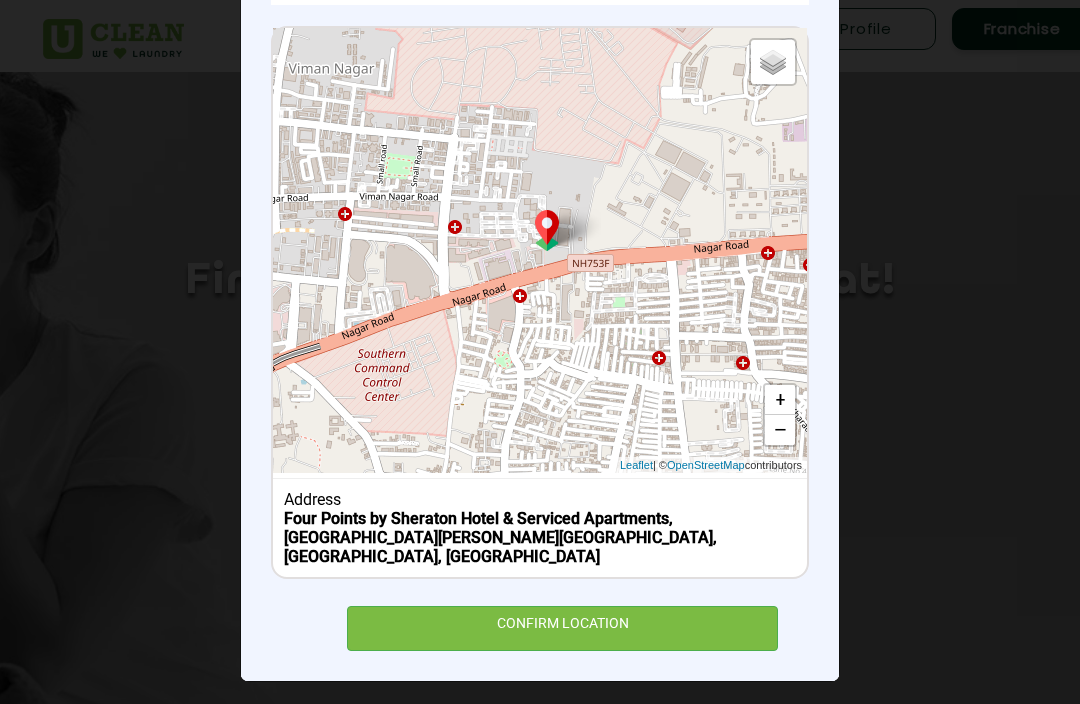 click on "CONFIRM LOCATION" at bounding box center (562, 628) 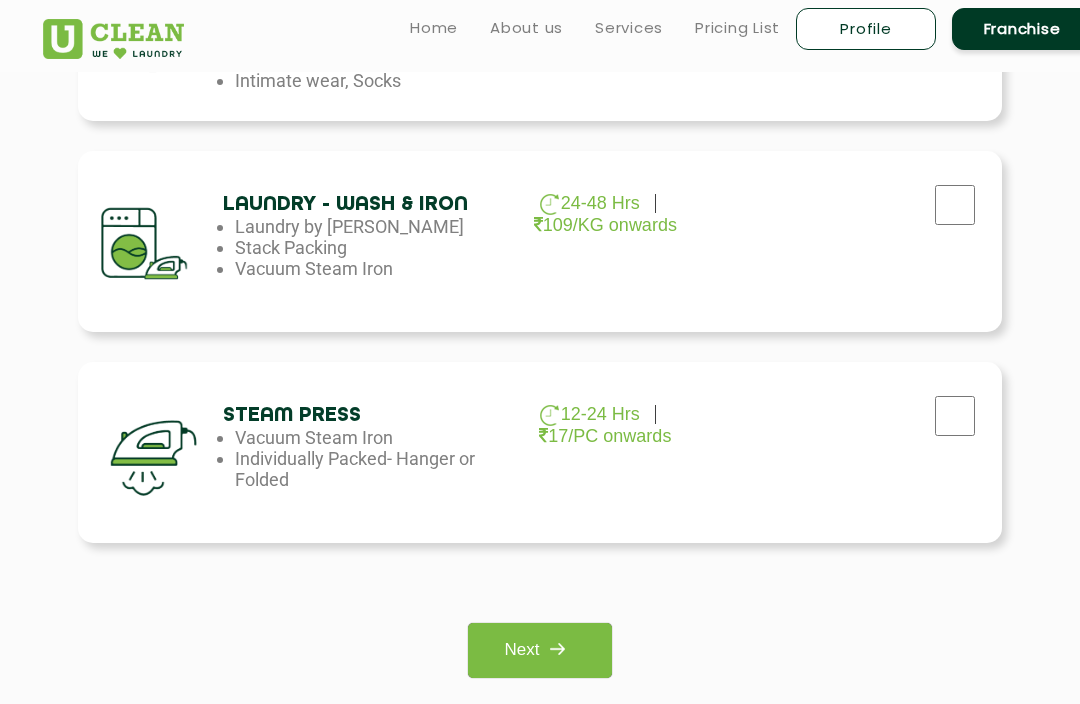 scroll, scrollTop: 1149, scrollLeft: 0, axis: vertical 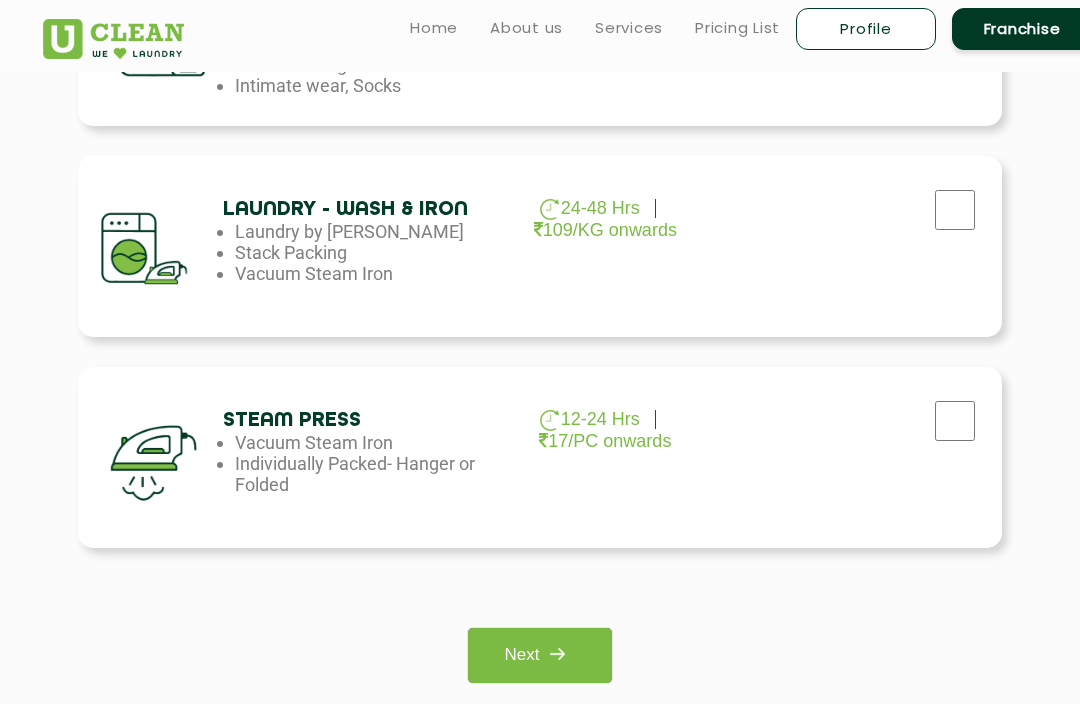 click at bounding box center [955, -423] 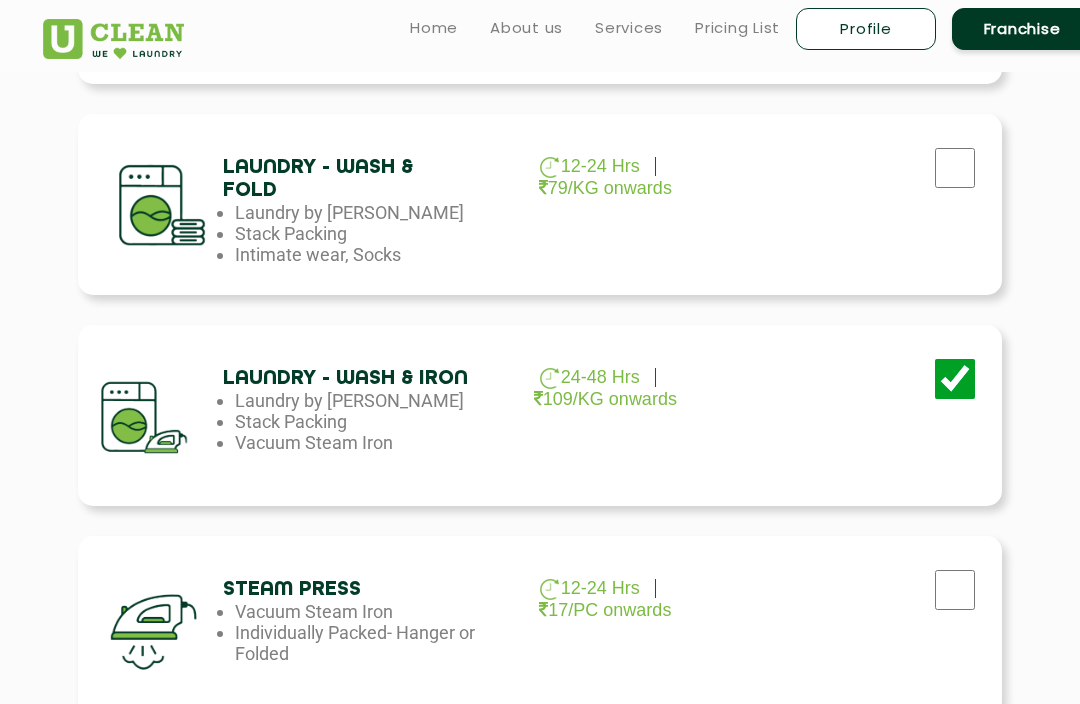 scroll, scrollTop: 981, scrollLeft: 0, axis: vertical 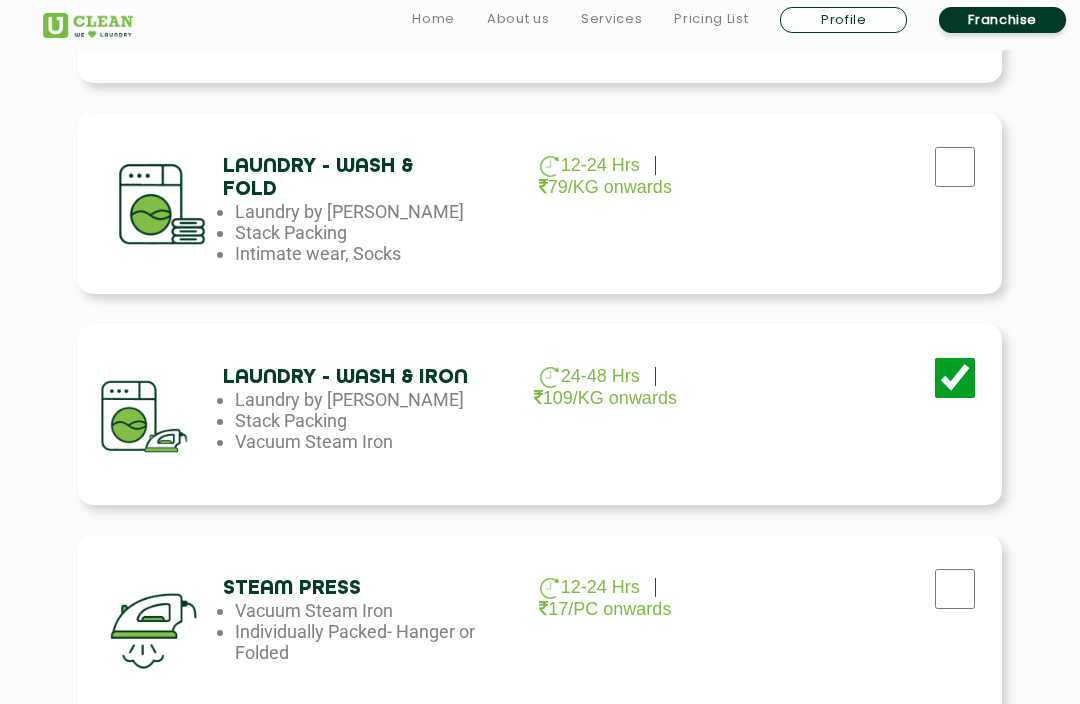 click at bounding box center [955, -255] 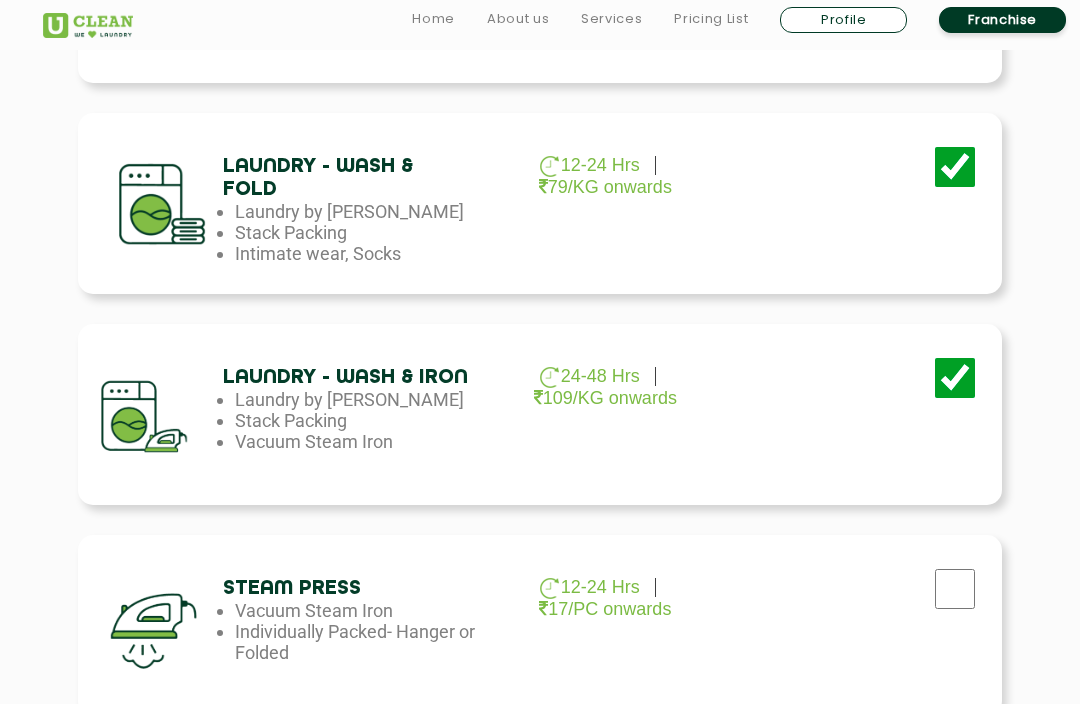click at bounding box center (955, -255) 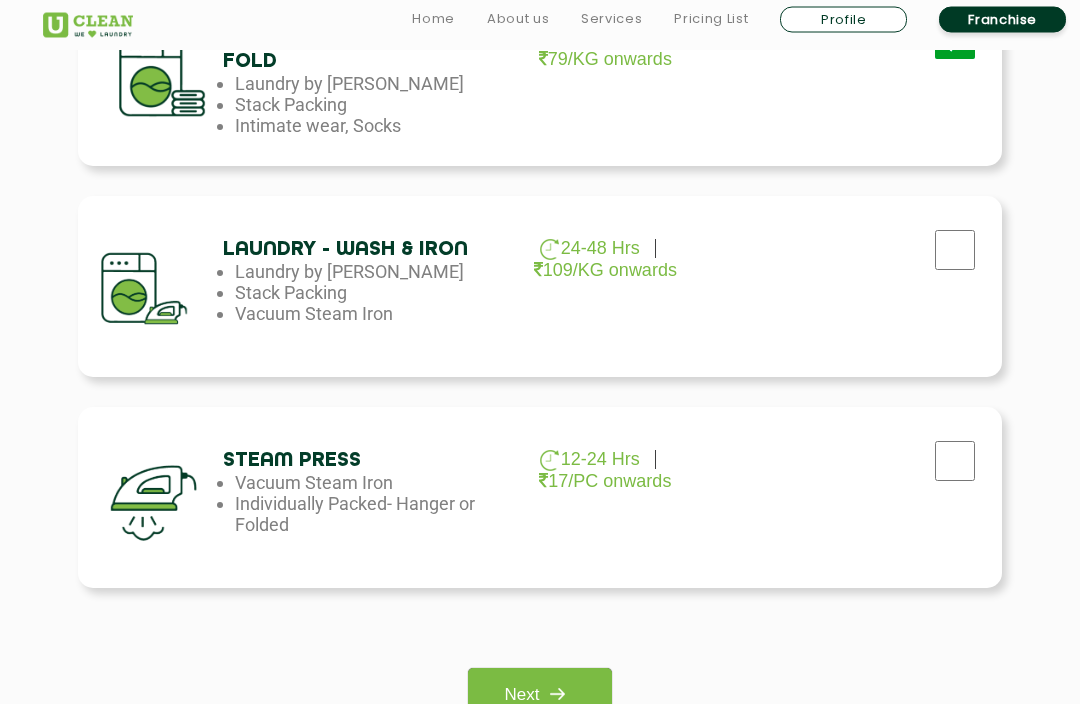 scroll, scrollTop: 1110, scrollLeft: 0, axis: vertical 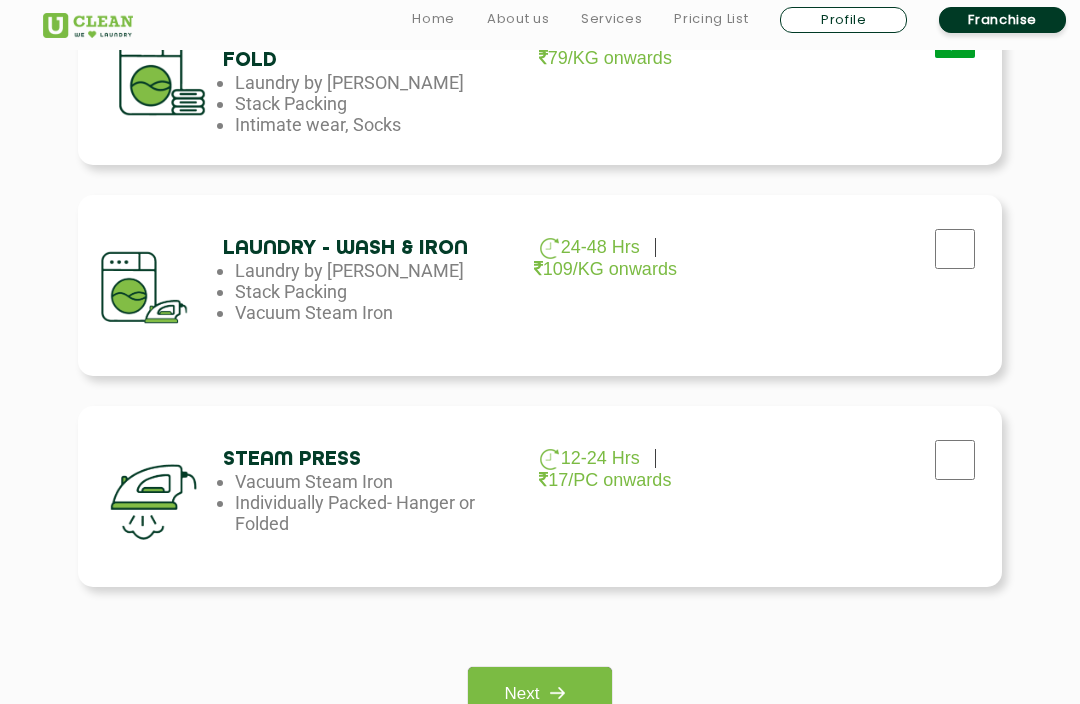 click on "Next" at bounding box center (539, 694) 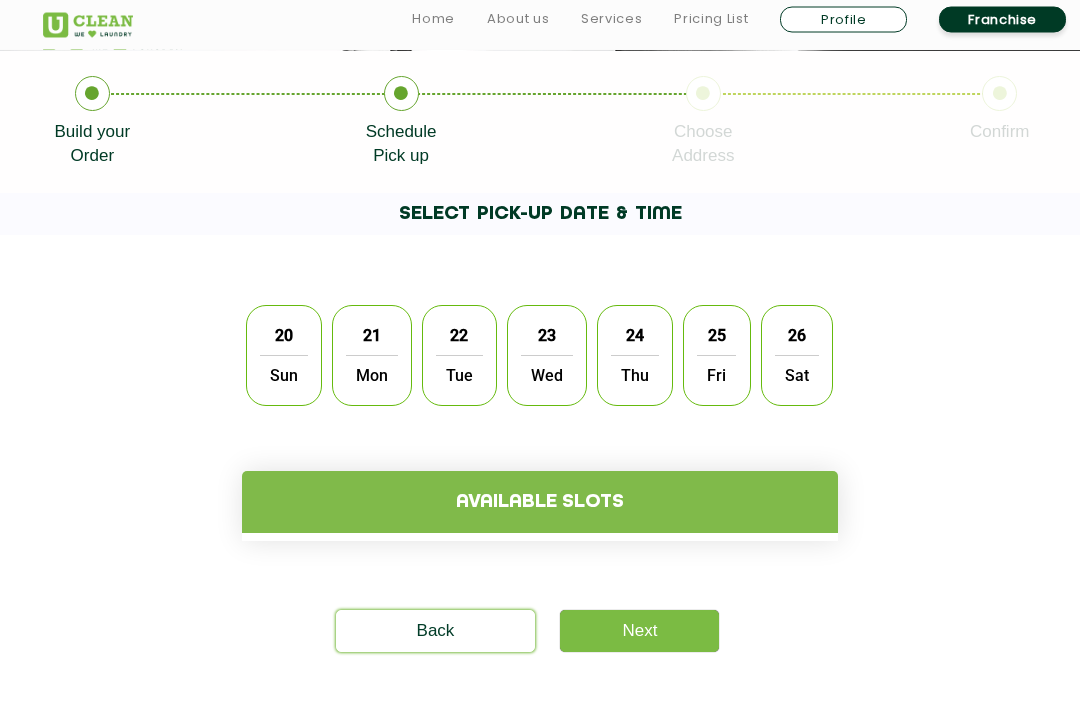scroll, scrollTop: 329, scrollLeft: 0, axis: vertical 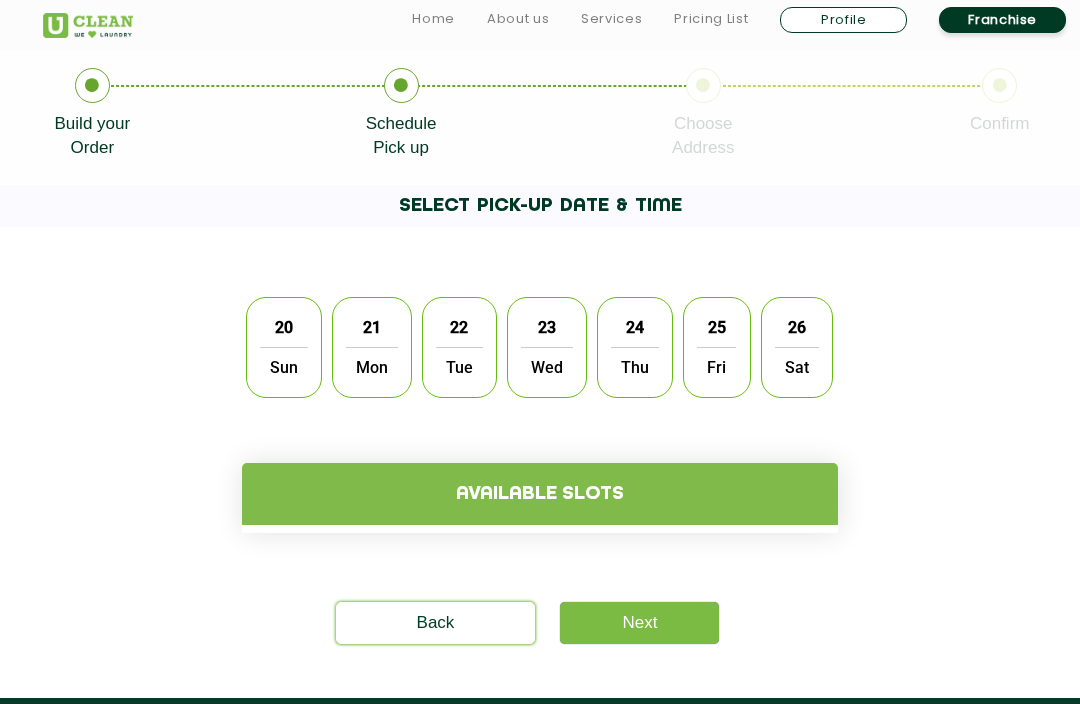 click on "Mon" 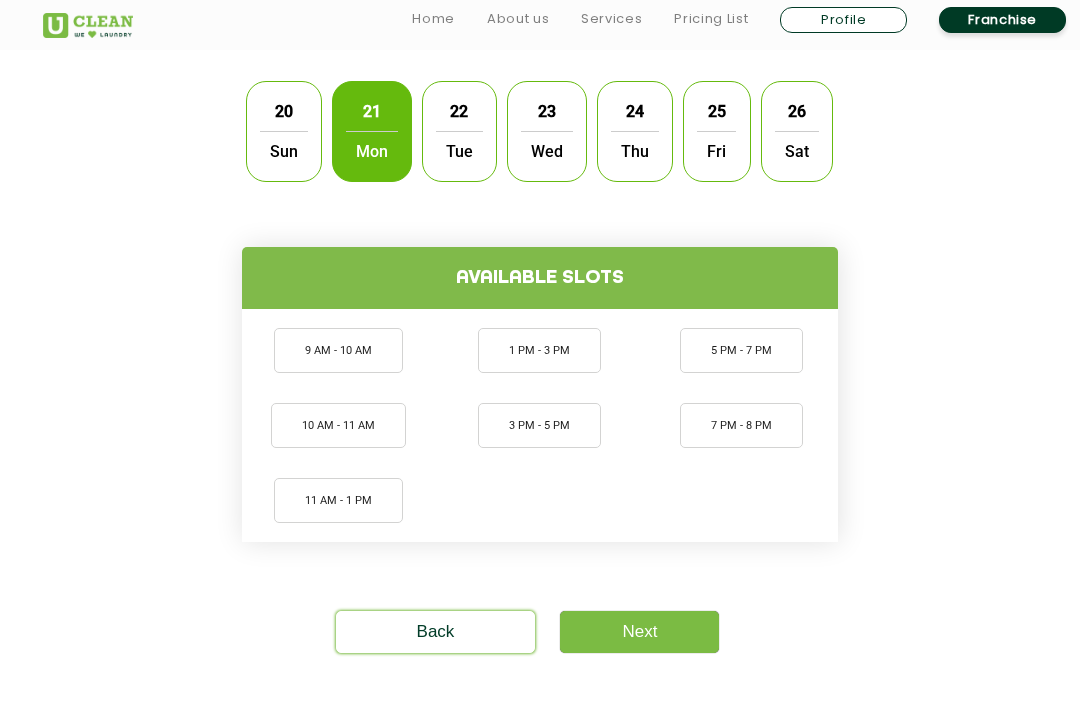 scroll, scrollTop: 548, scrollLeft: 0, axis: vertical 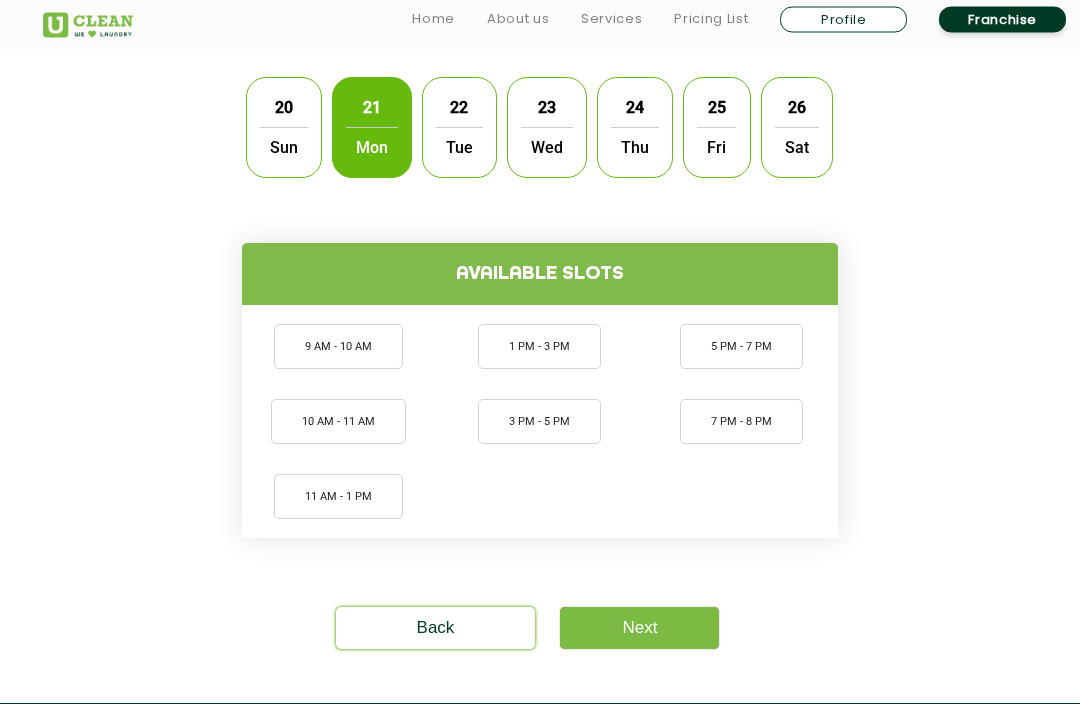 click on "9 AM - 10 AM" 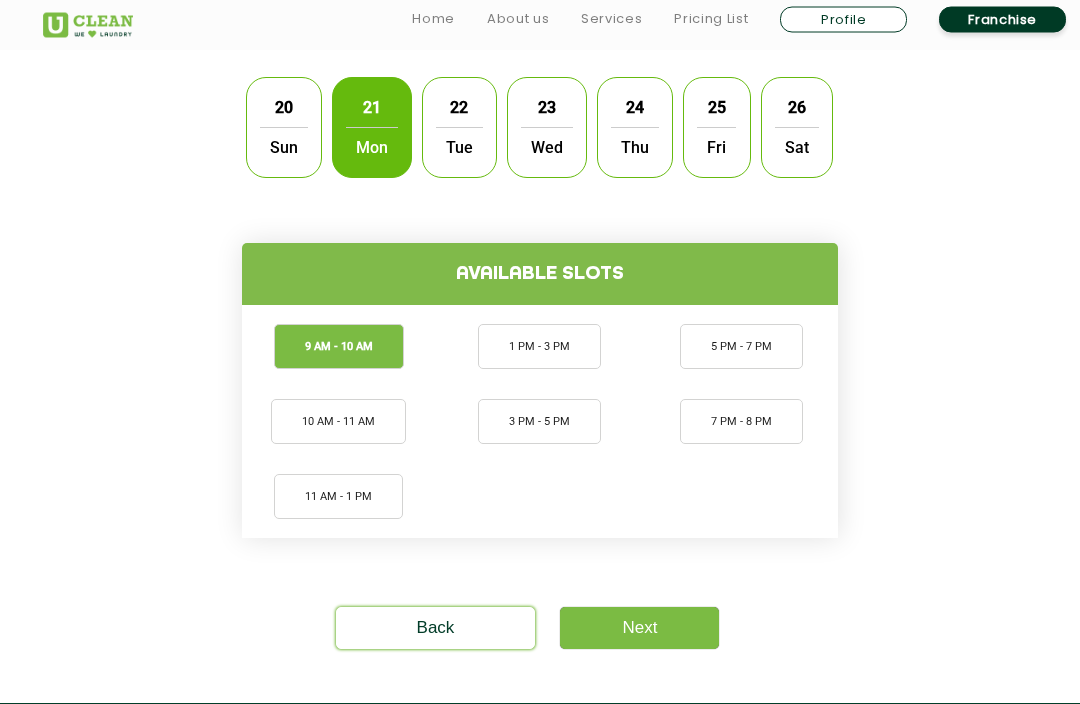 scroll, scrollTop: 549, scrollLeft: 0, axis: vertical 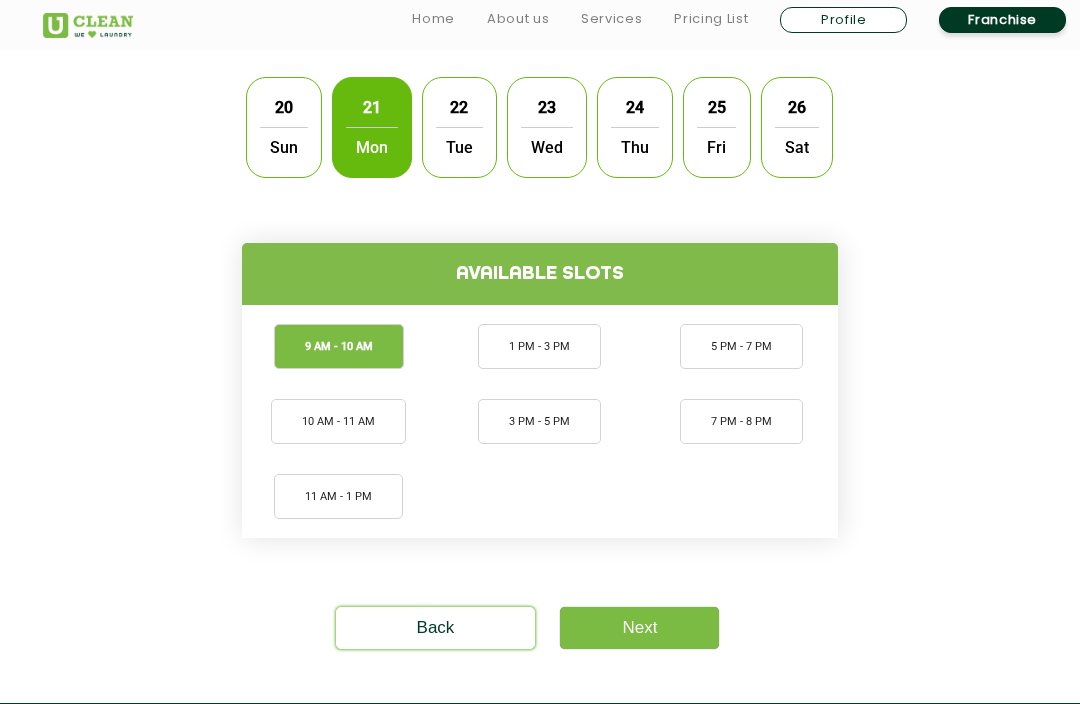 click on "Next" 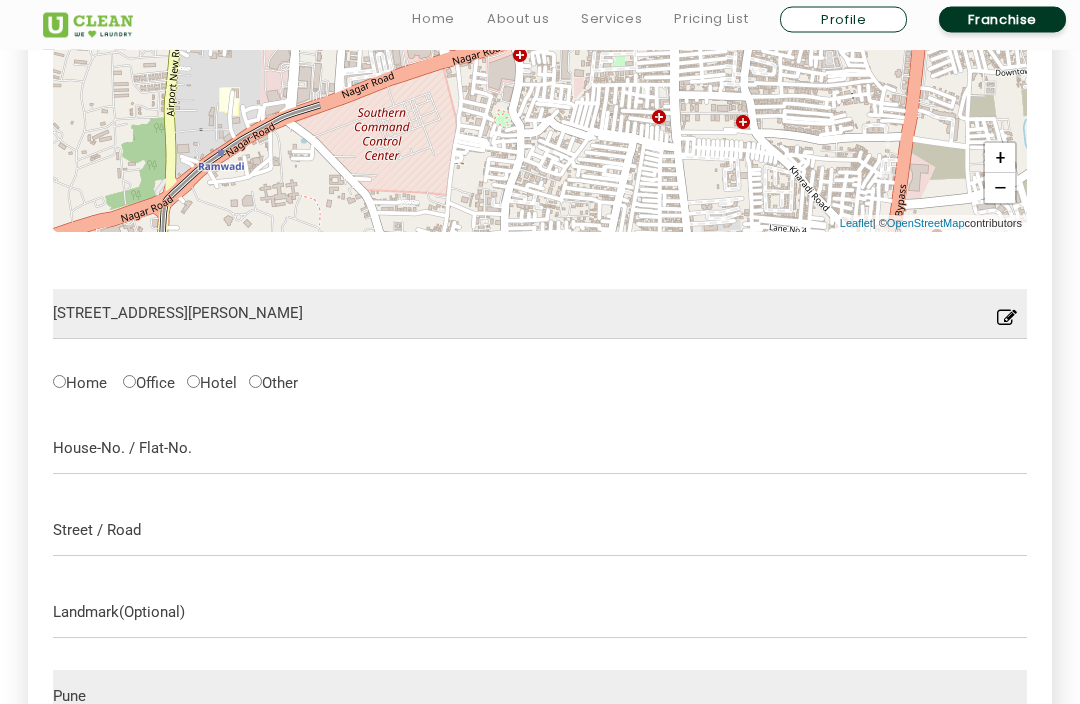 scroll, scrollTop: 817, scrollLeft: 0, axis: vertical 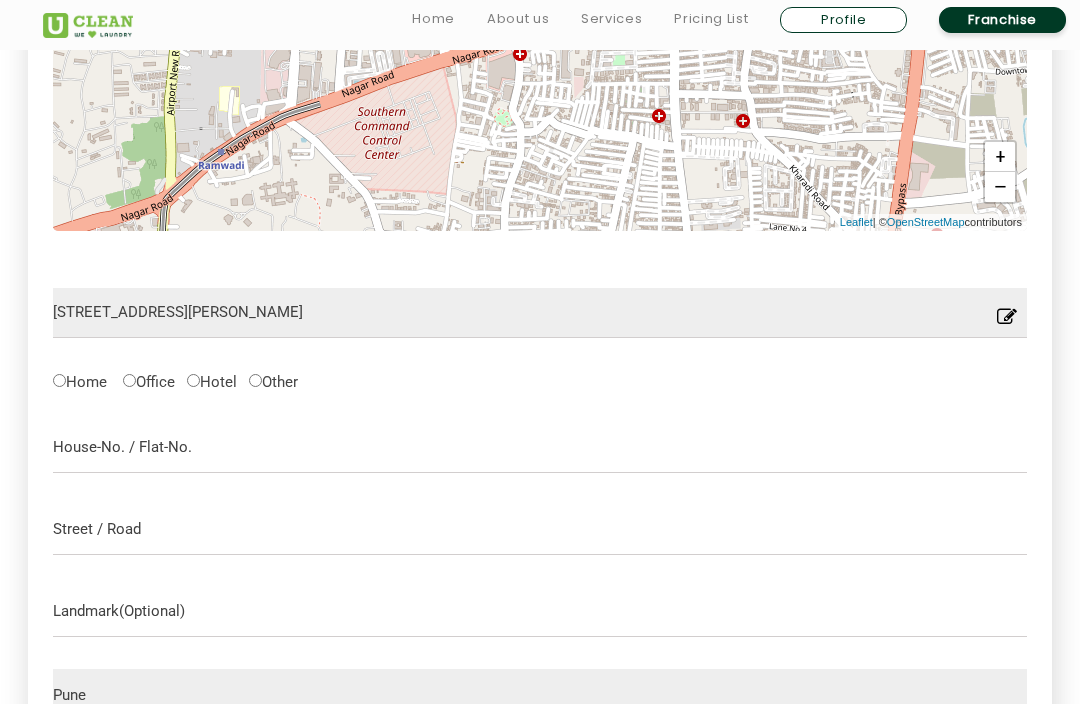 click on "Hotel" at bounding box center (212, 380) 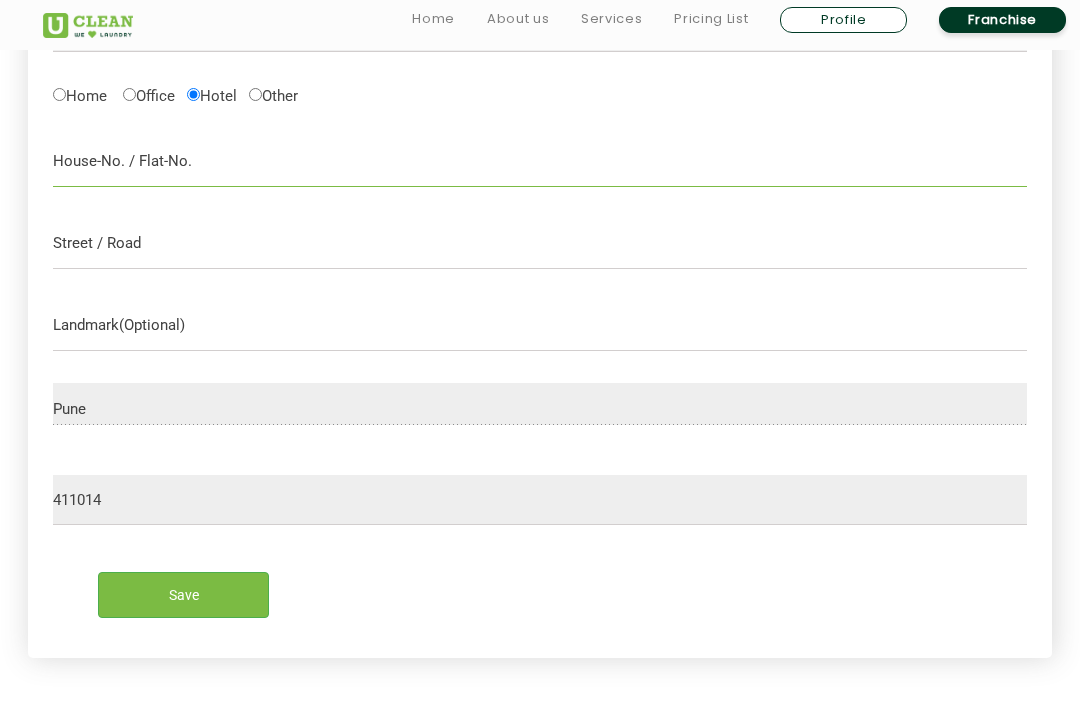 click at bounding box center (540, 162) 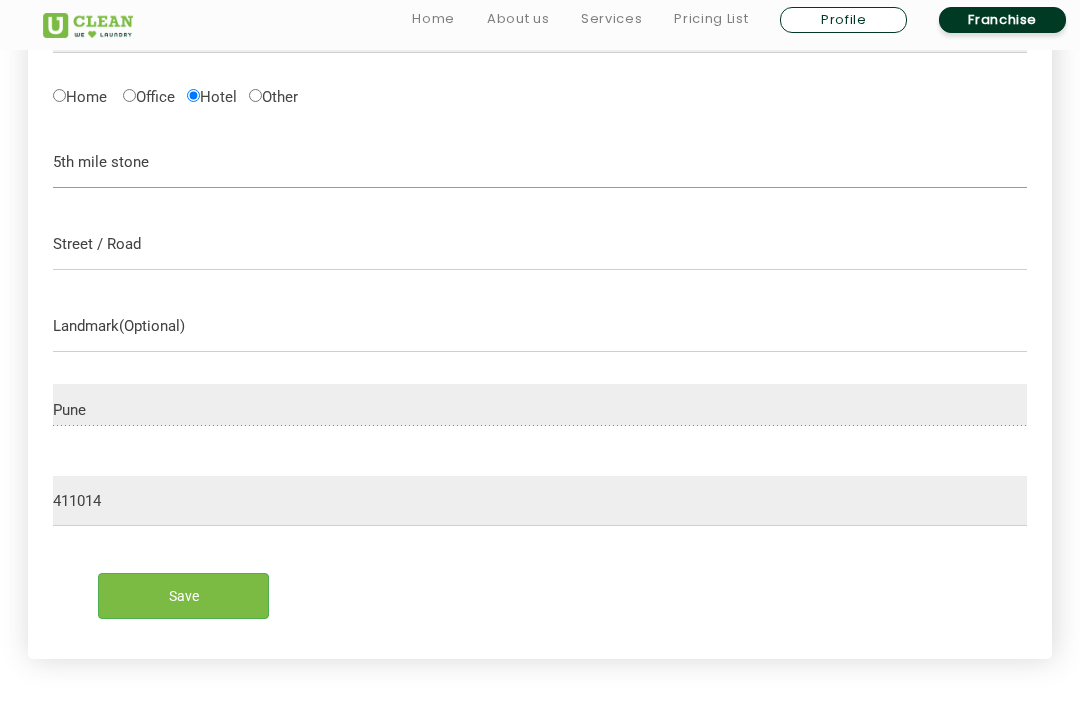 type on "5th mile stone" 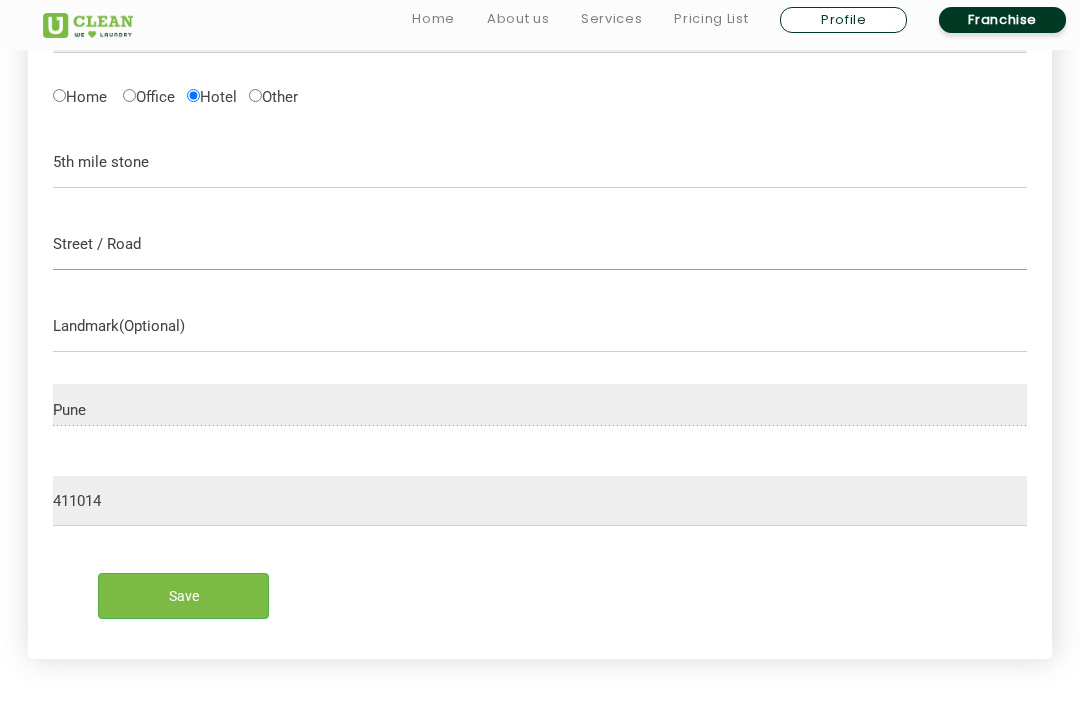 click at bounding box center [540, 245] 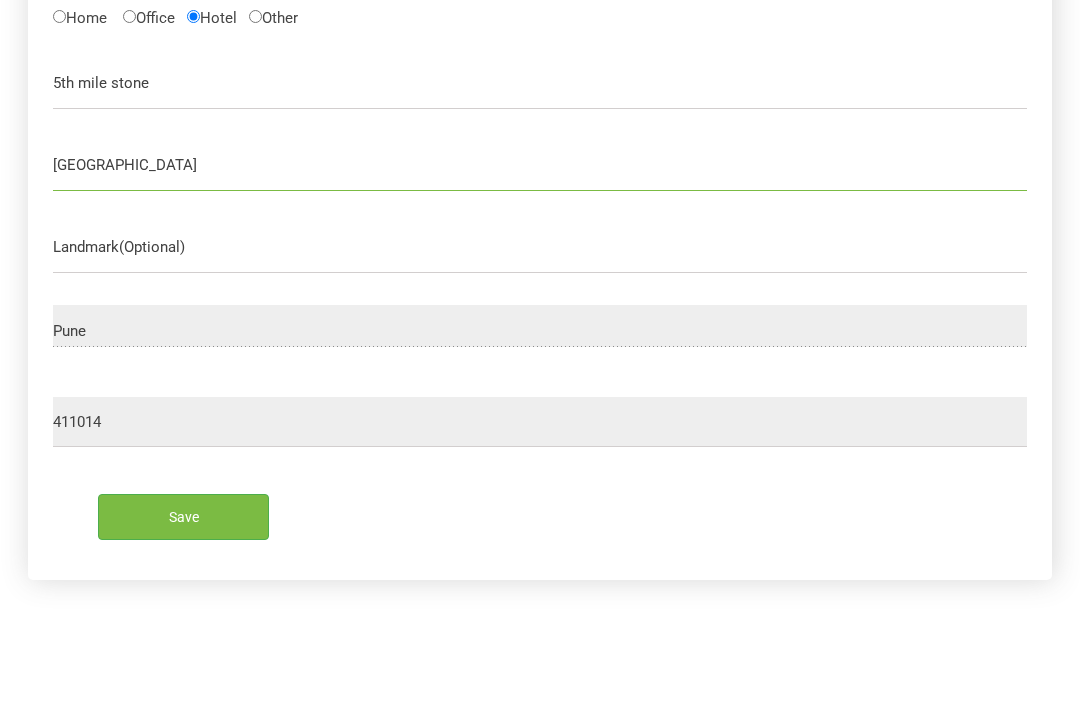type on "[GEOGRAPHIC_DATA]" 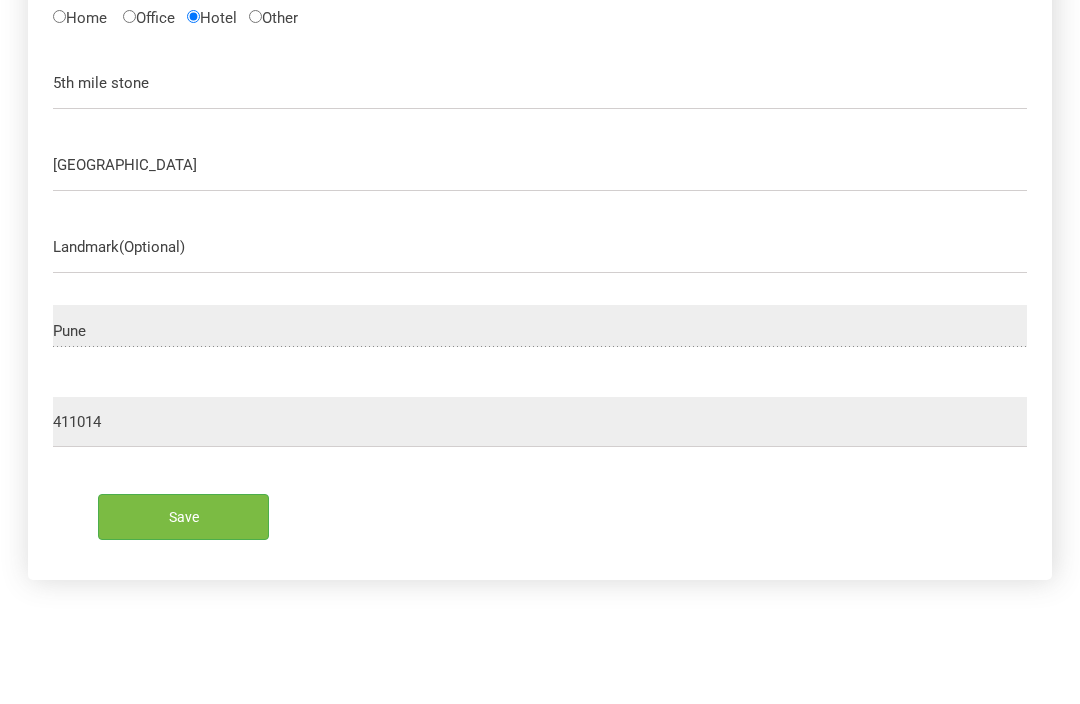 click on "[GEOGRAPHIC_DATA]" at bounding box center [540, 405] 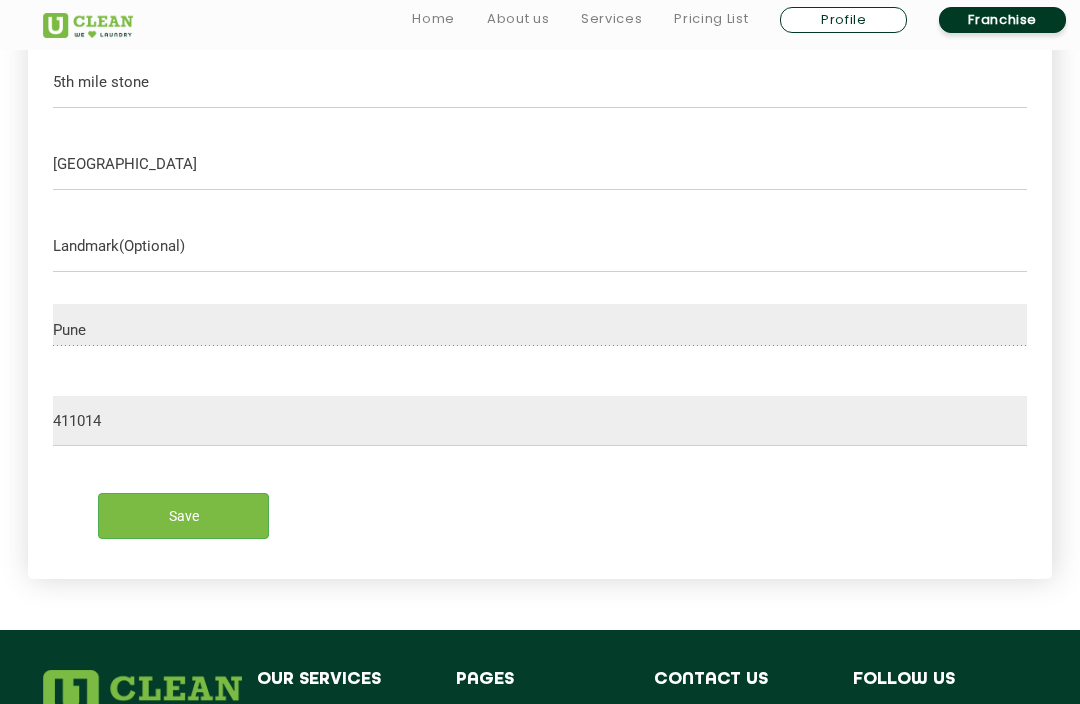 click on "Save" at bounding box center (183, 515) 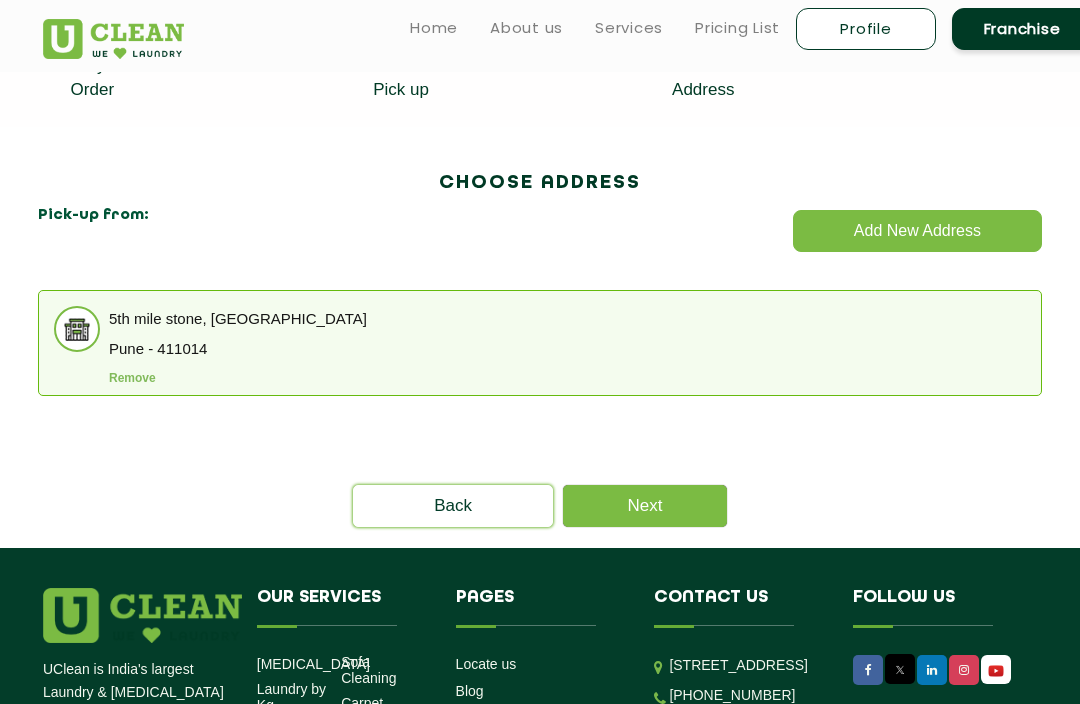 click 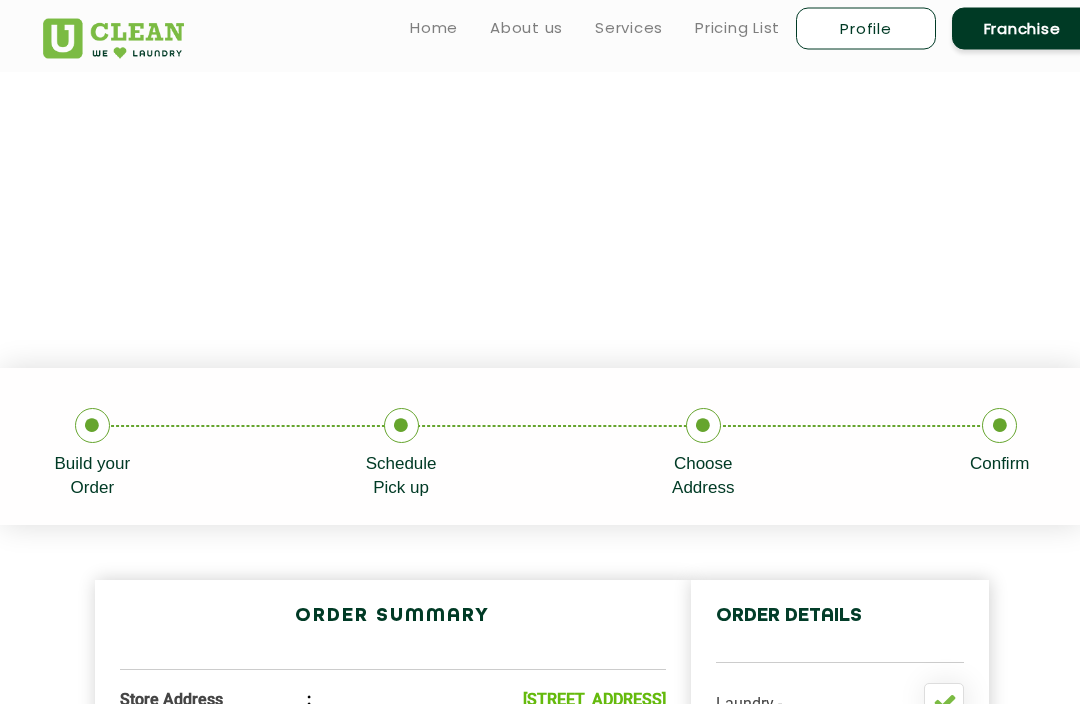 scroll, scrollTop: 0, scrollLeft: 0, axis: both 